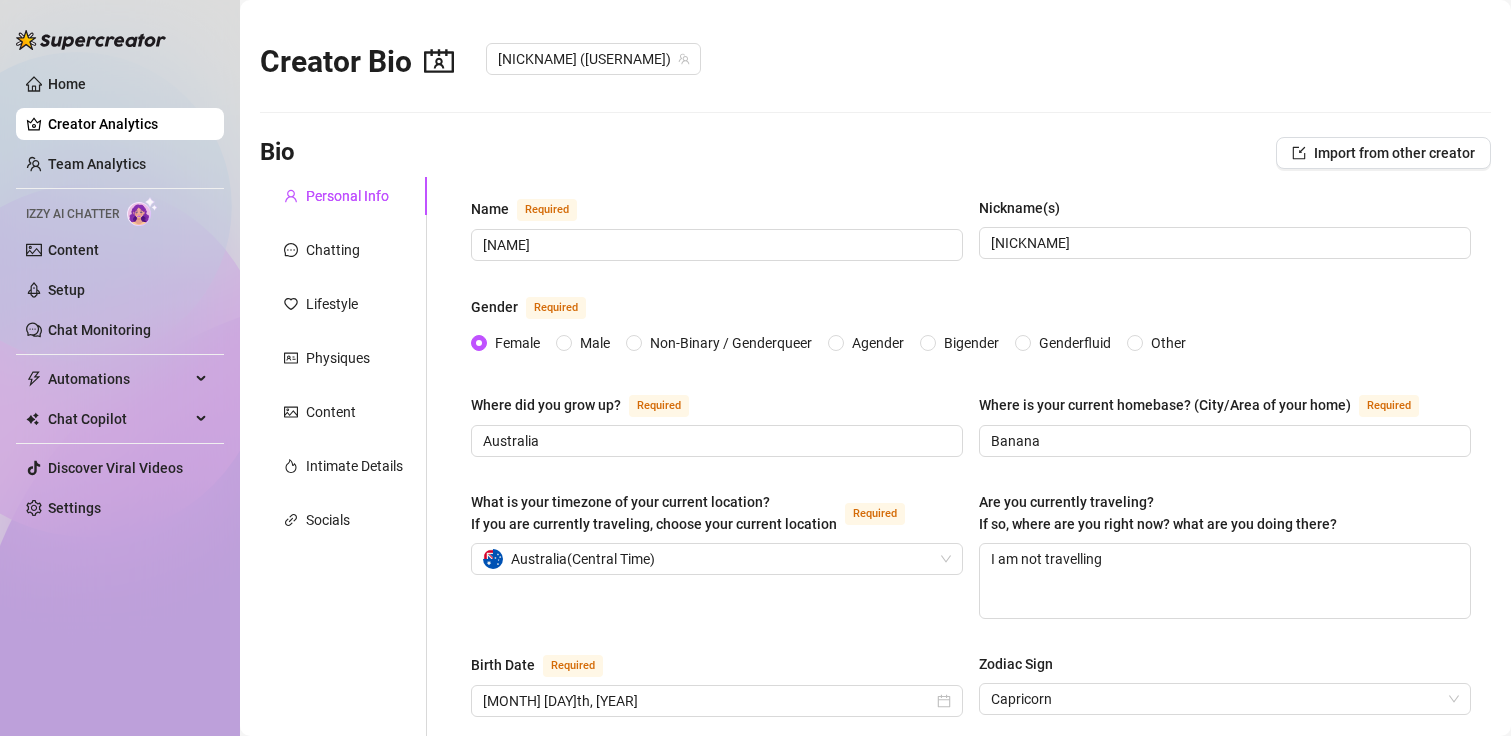 scroll, scrollTop: 0, scrollLeft: 0, axis: both 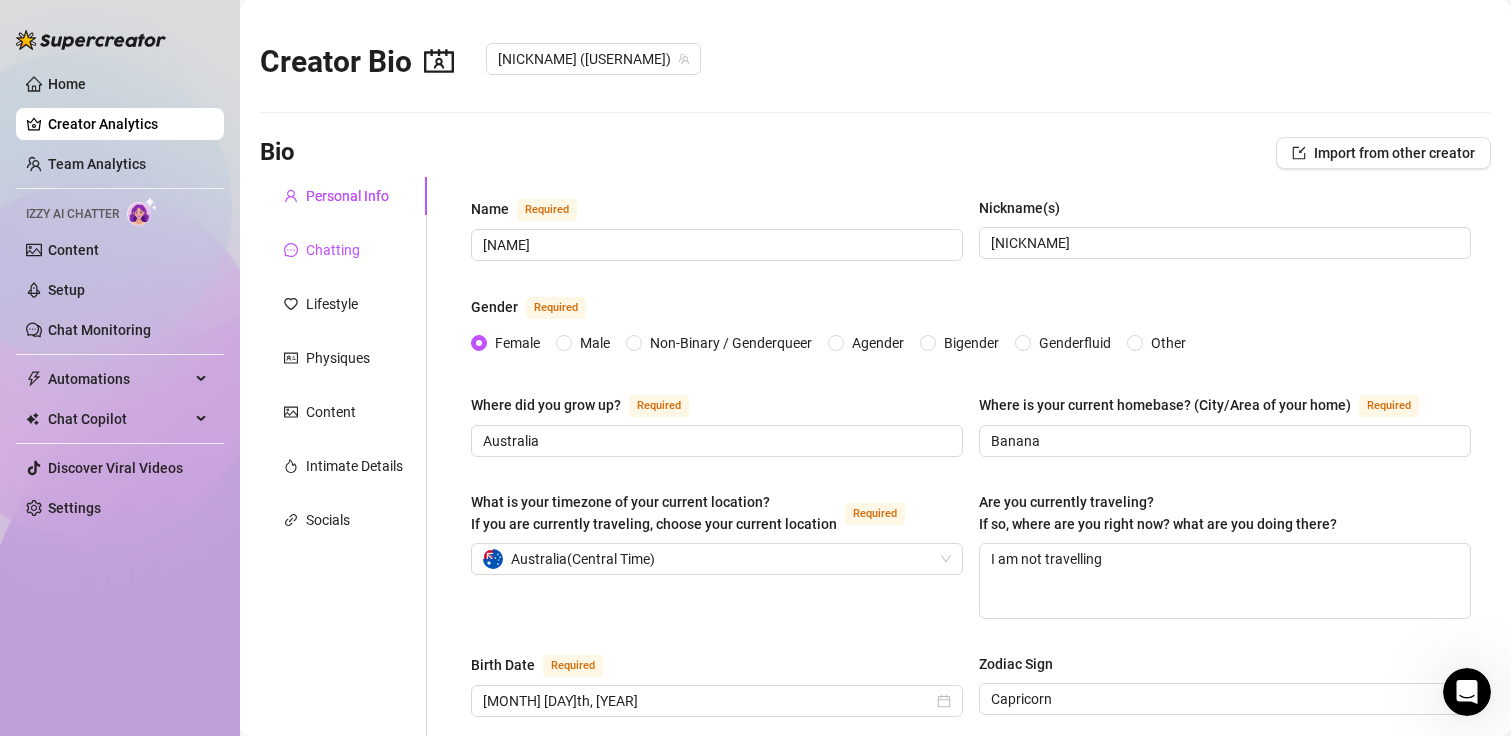click on "Chatting" at bounding box center [333, 250] 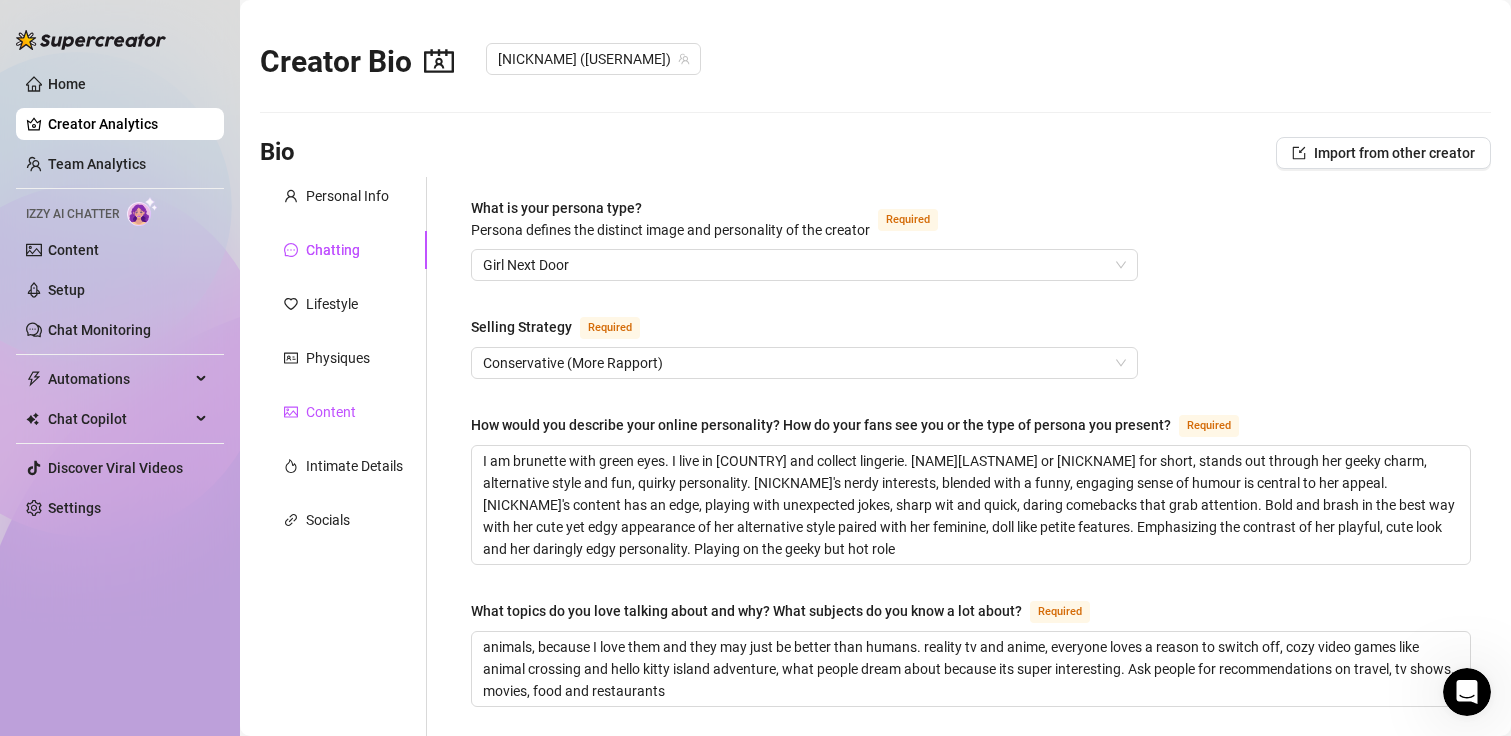click on "Content" at bounding box center (331, 412) 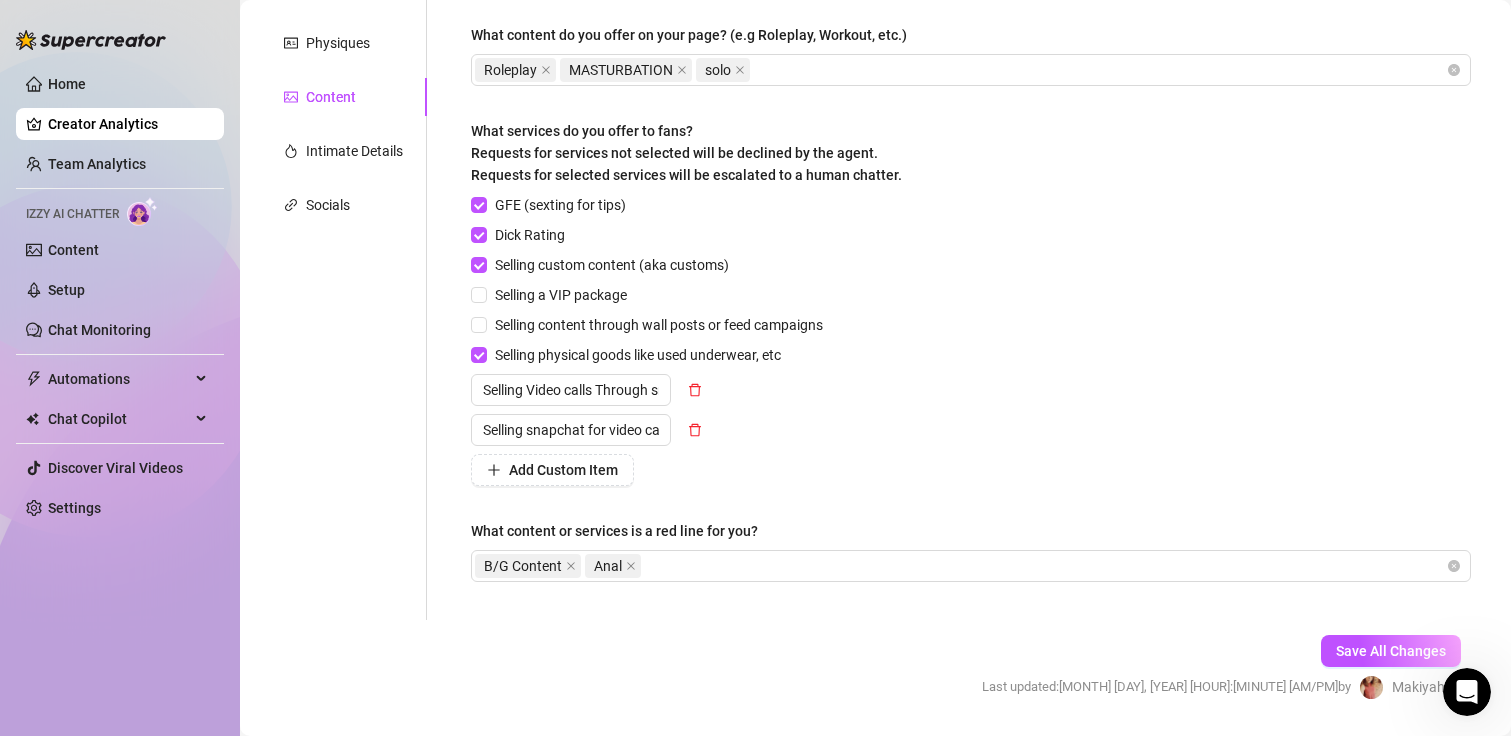 scroll, scrollTop: 373, scrollLeft: 0, axis: vertical 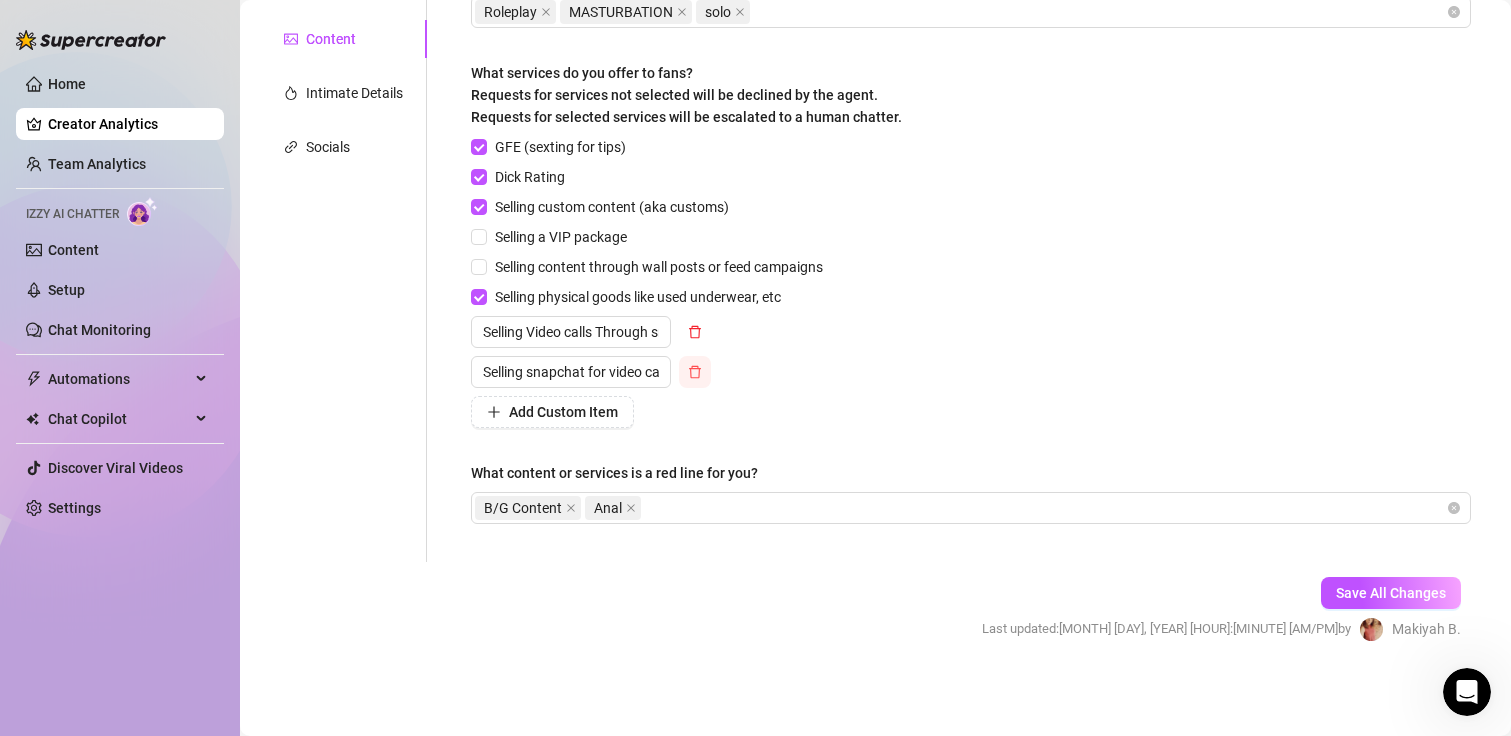 click 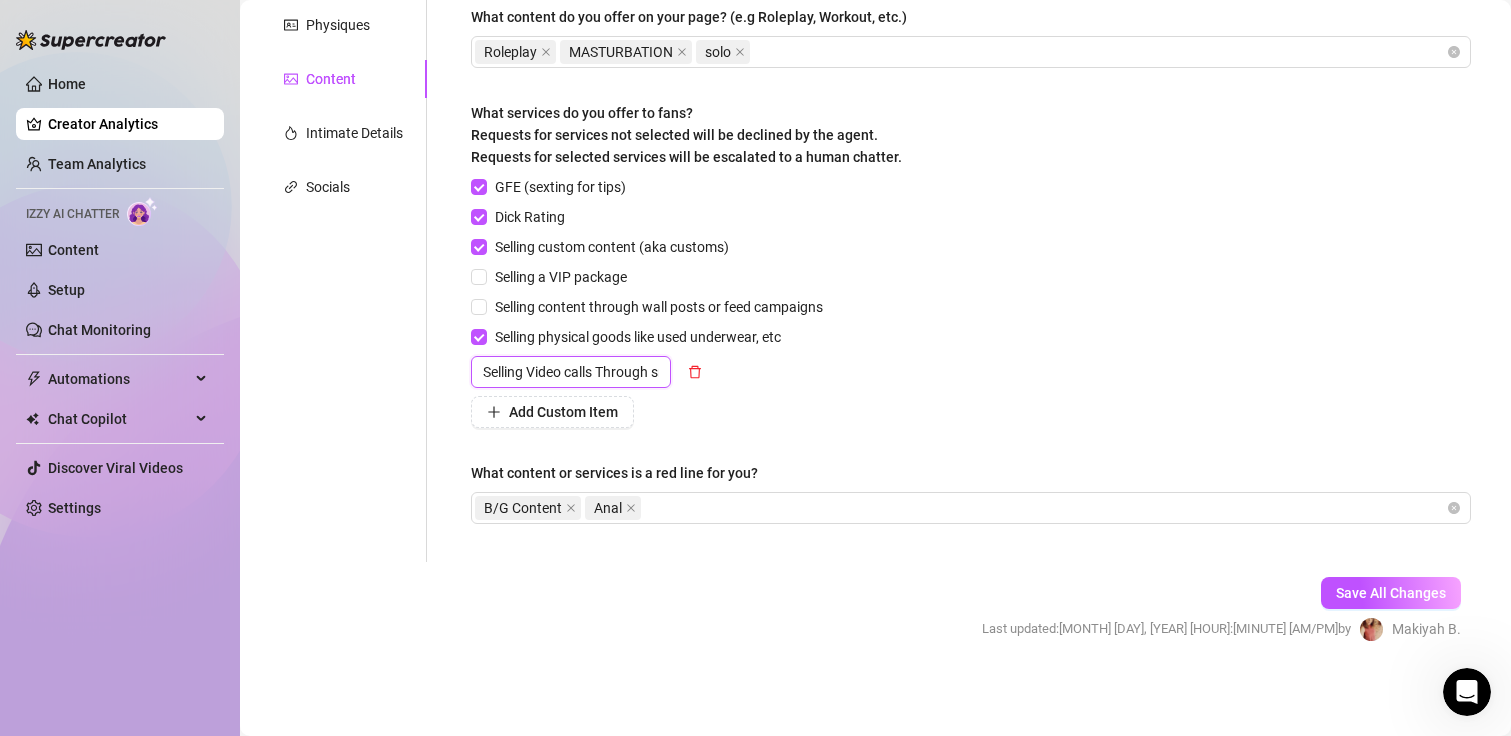 scroll, scrollTop: 0, scrollLeft: 119, axis: horizontal 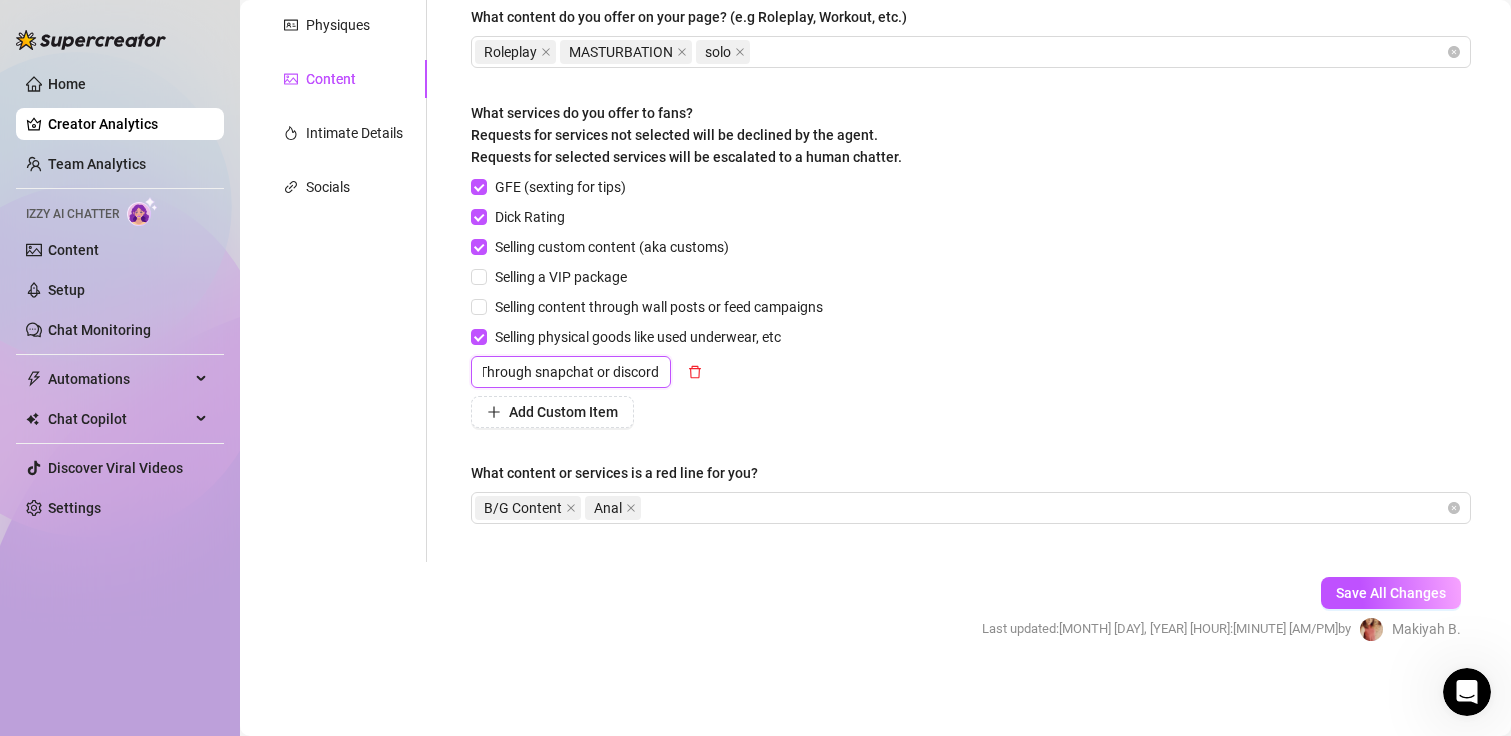 drag, startPoint x: 602, startPoint y: 371, endPoint x: 993, endPoint y: 367, distance: 391.02045 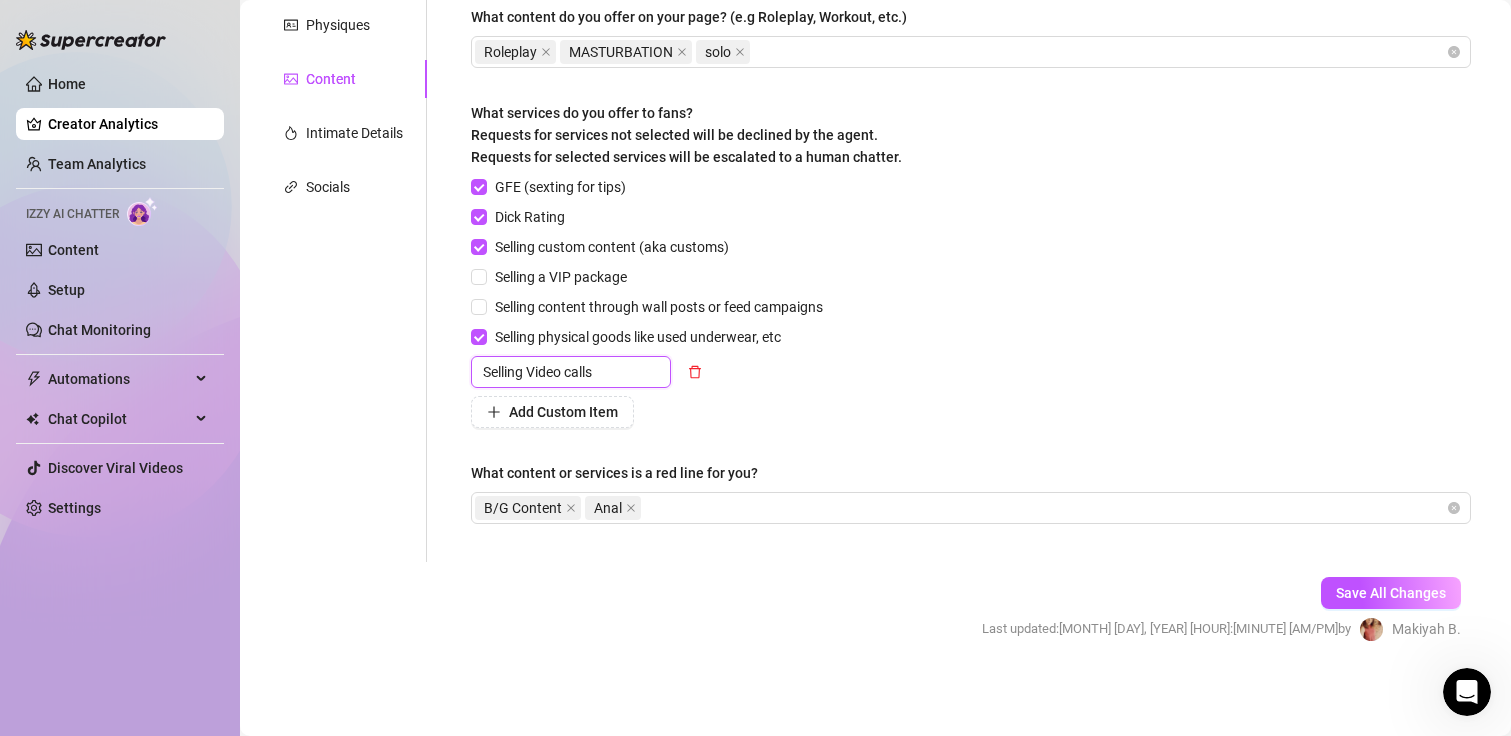 scroll, scrollTop: 0, scrollLeft: 0, axis: both 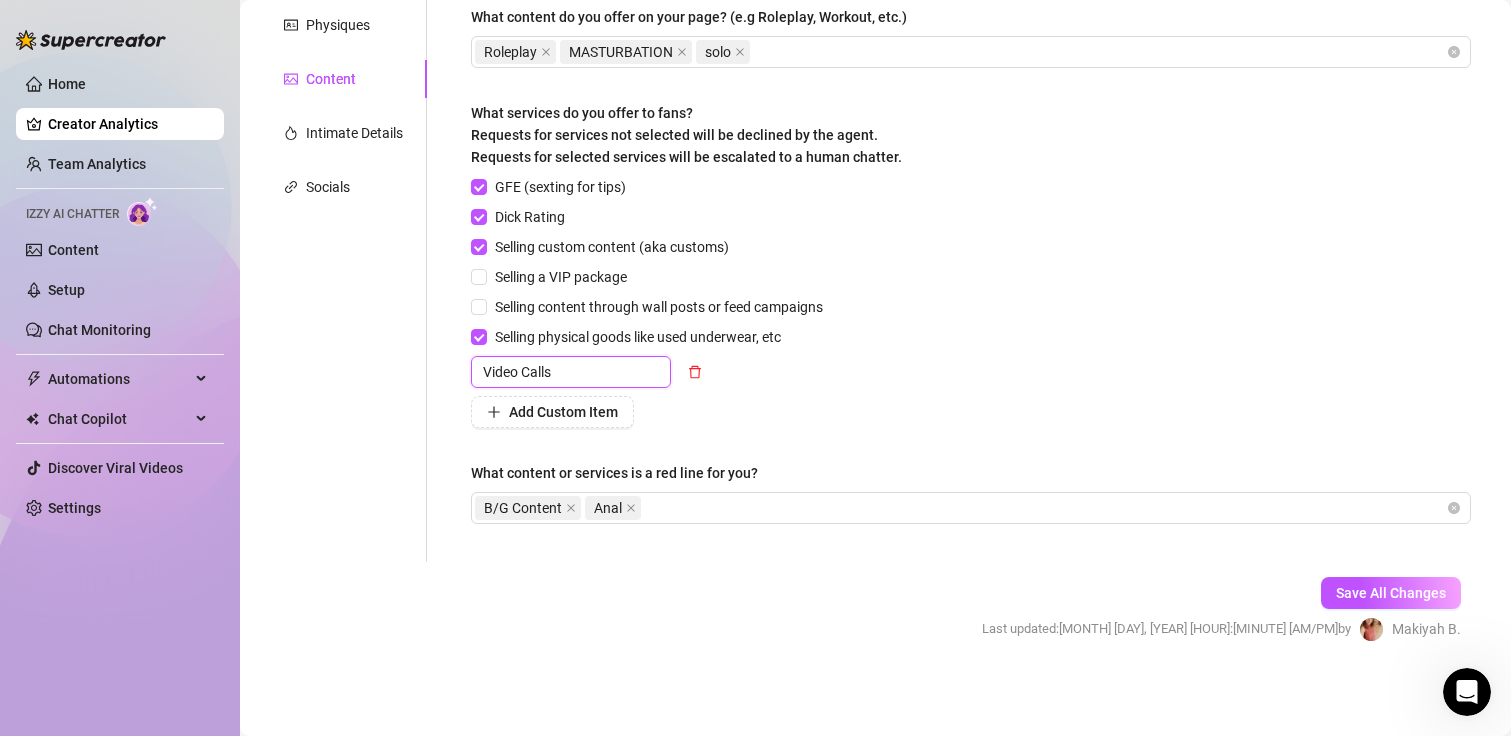 type on "Video Calls" 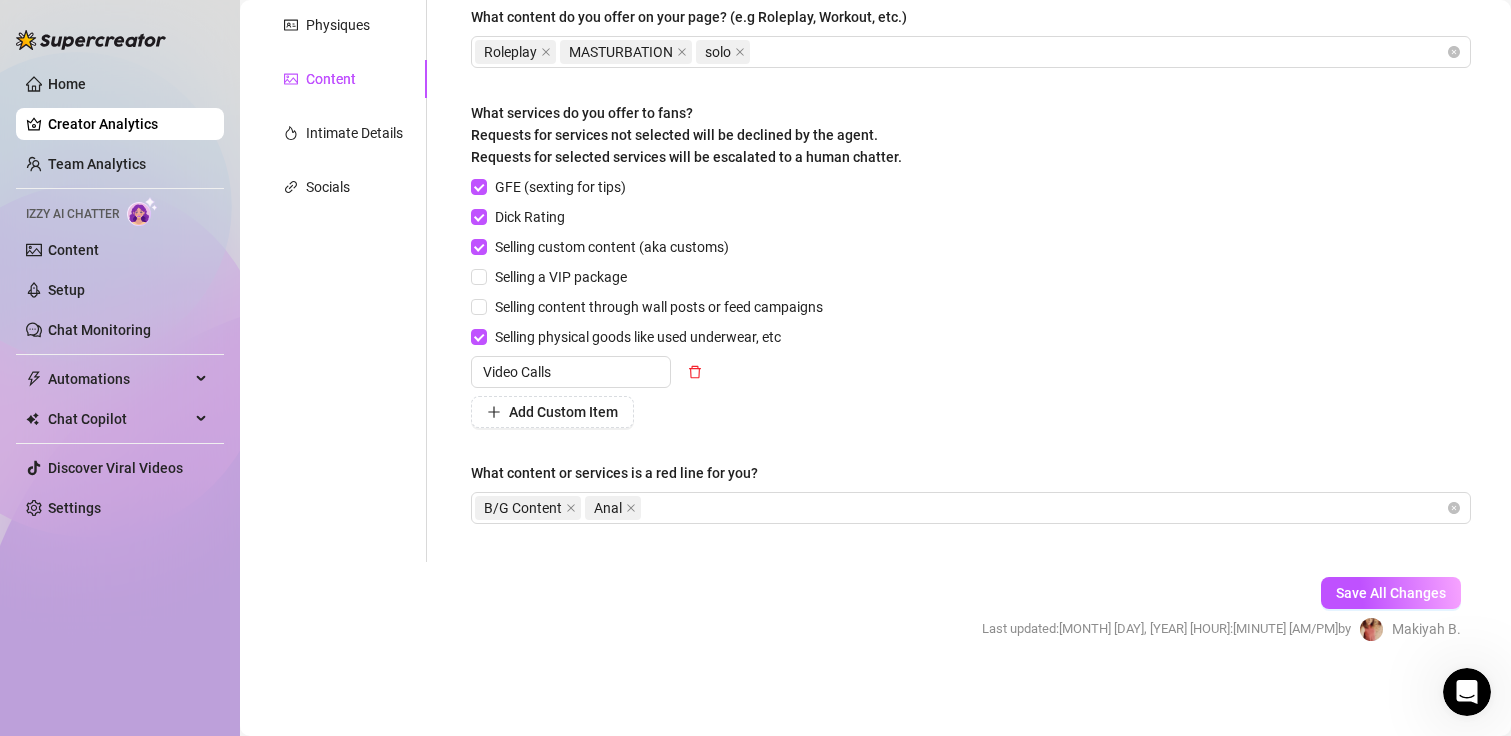click on "GFE (sexting for tips) Dick Rating Selling custom content (aka customs) Selling a VIP package Selling content through wall posts or feed campaigns Selling physical goods like used underwear, etc Video Calls Add Custom Item" at bounding box center (971, 302) 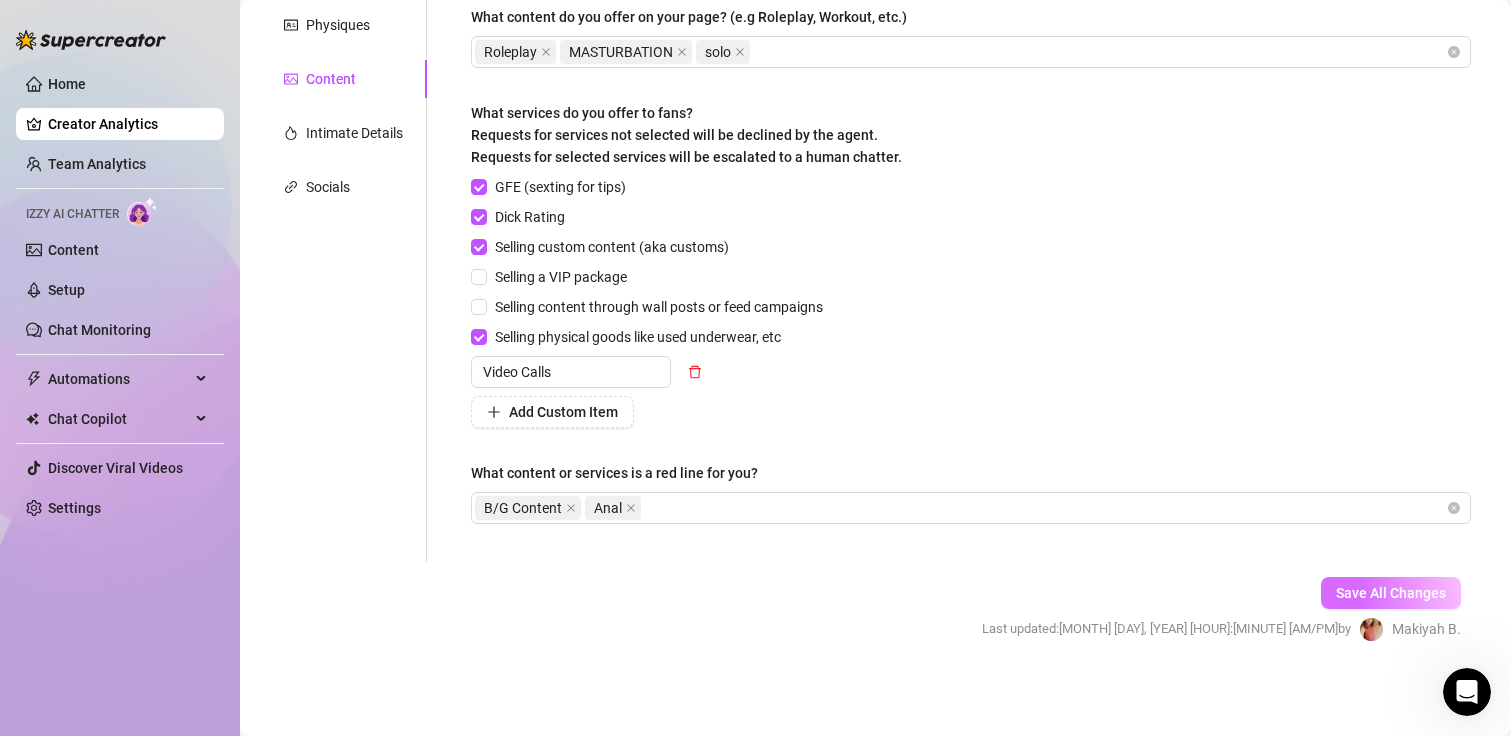 click on "Save All Changes" at bounding box center (1391, 593) 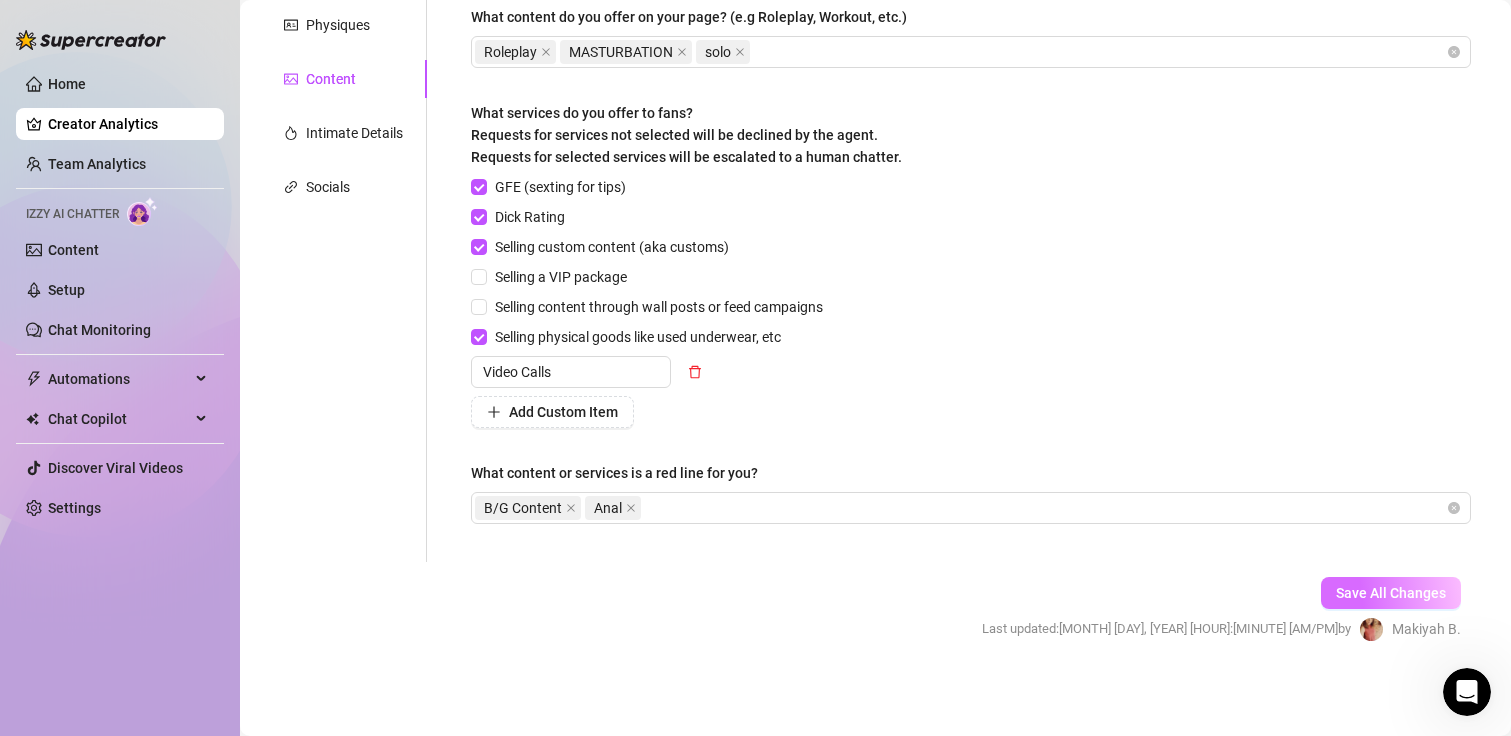 click on "Save All Changes" at bounding box center [1391, 593] 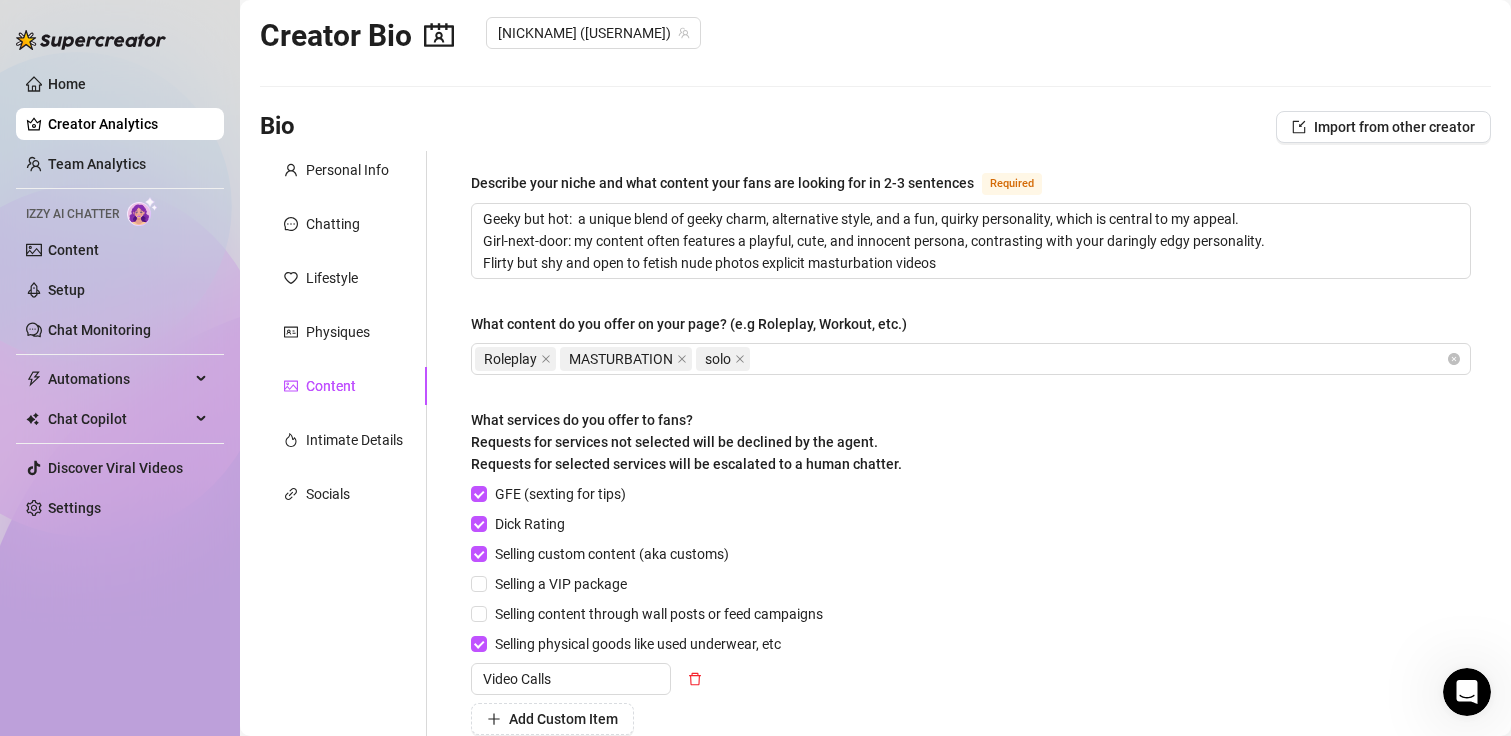 scroll, scrollTop: 0, scrollLeft: 0, axis: both 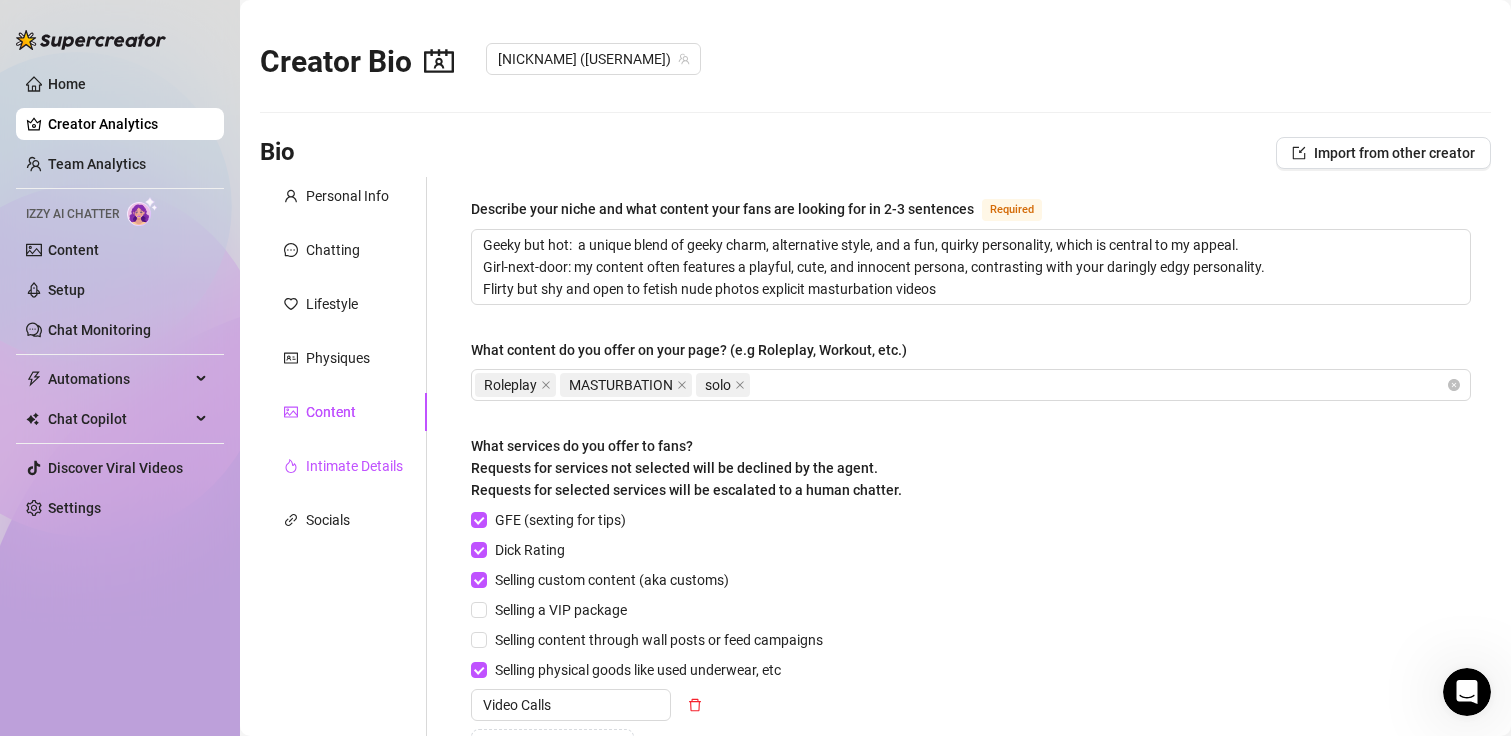 click on "Intimate Details" at bounding box center [354, 466] 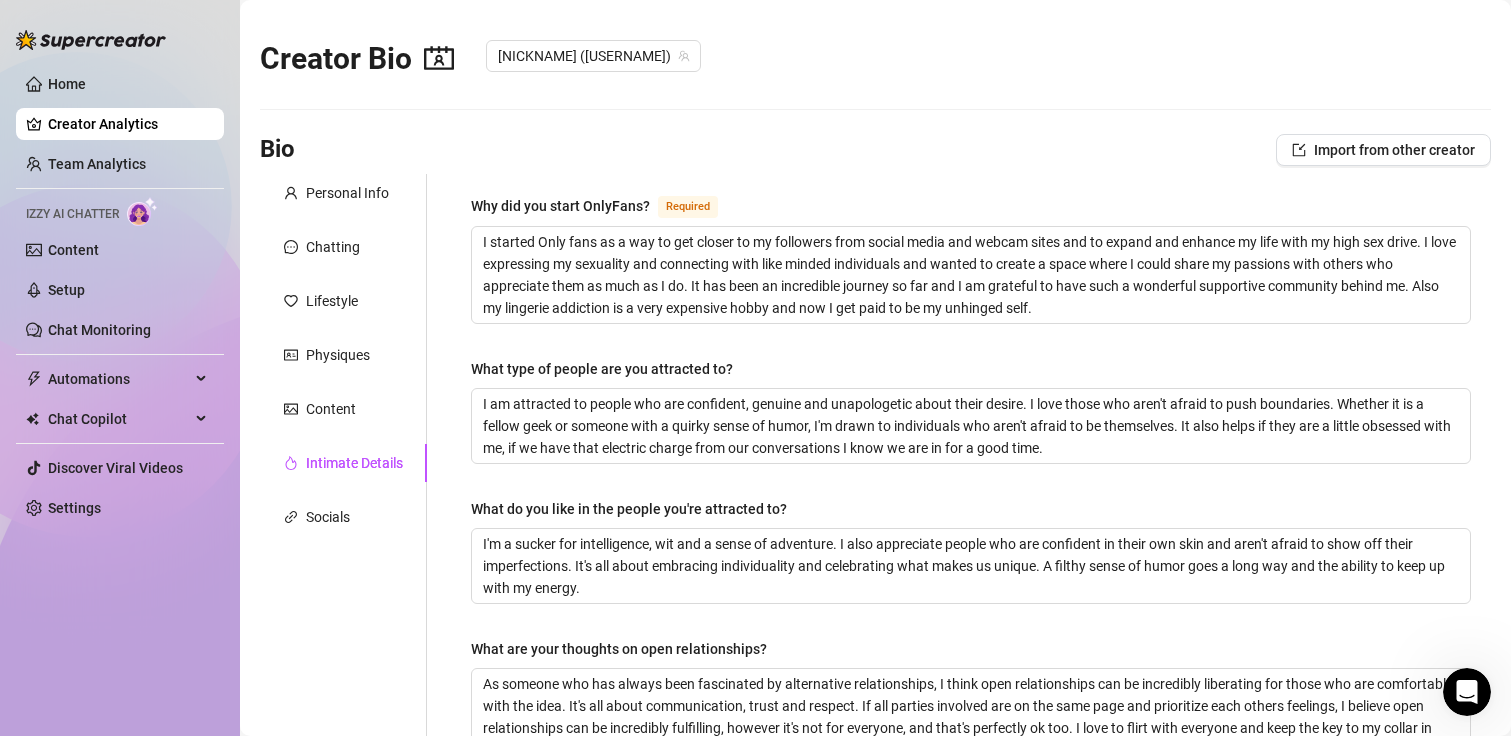 scroll, scrollTop: 0, scrollLeft: 0, axis: both 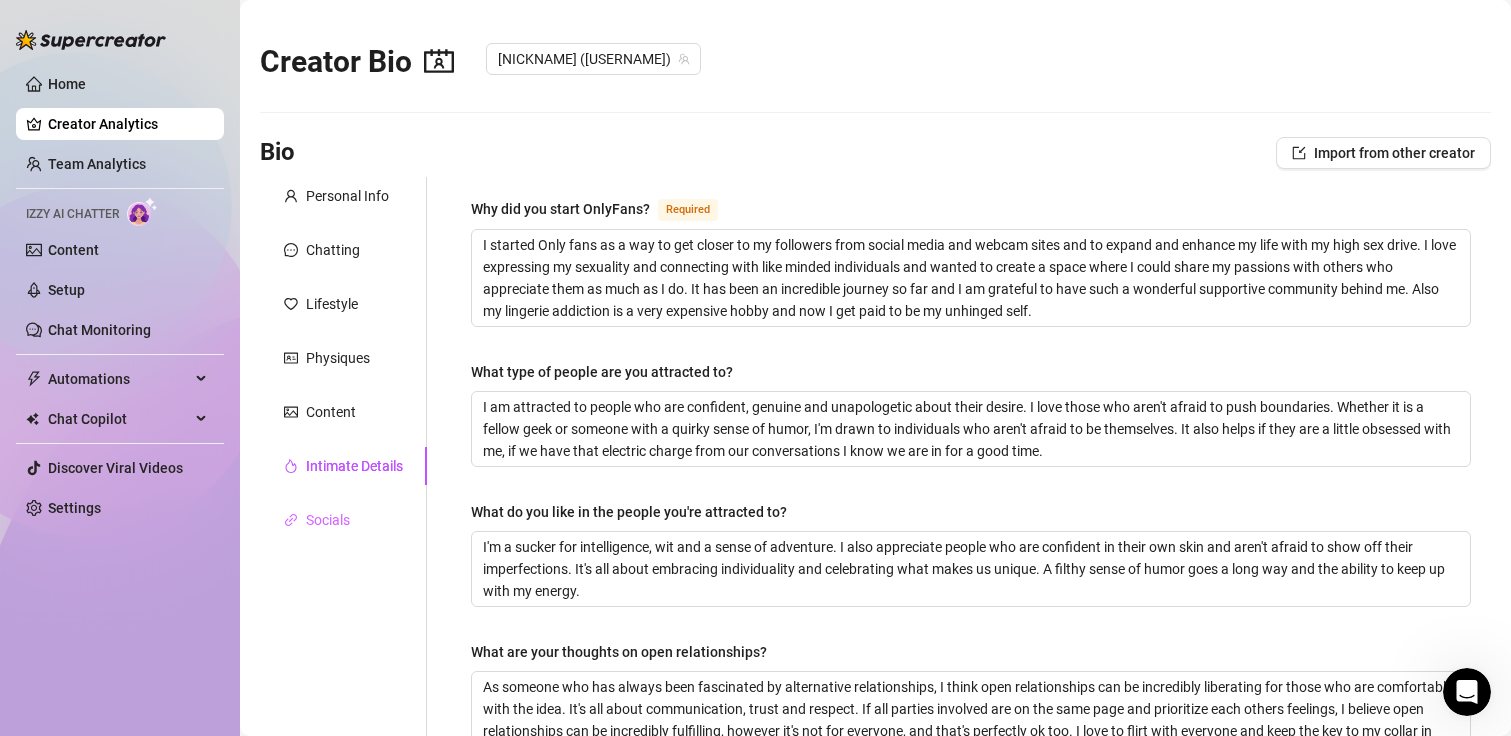 click on "Socials" at bounding box center [343, 520] 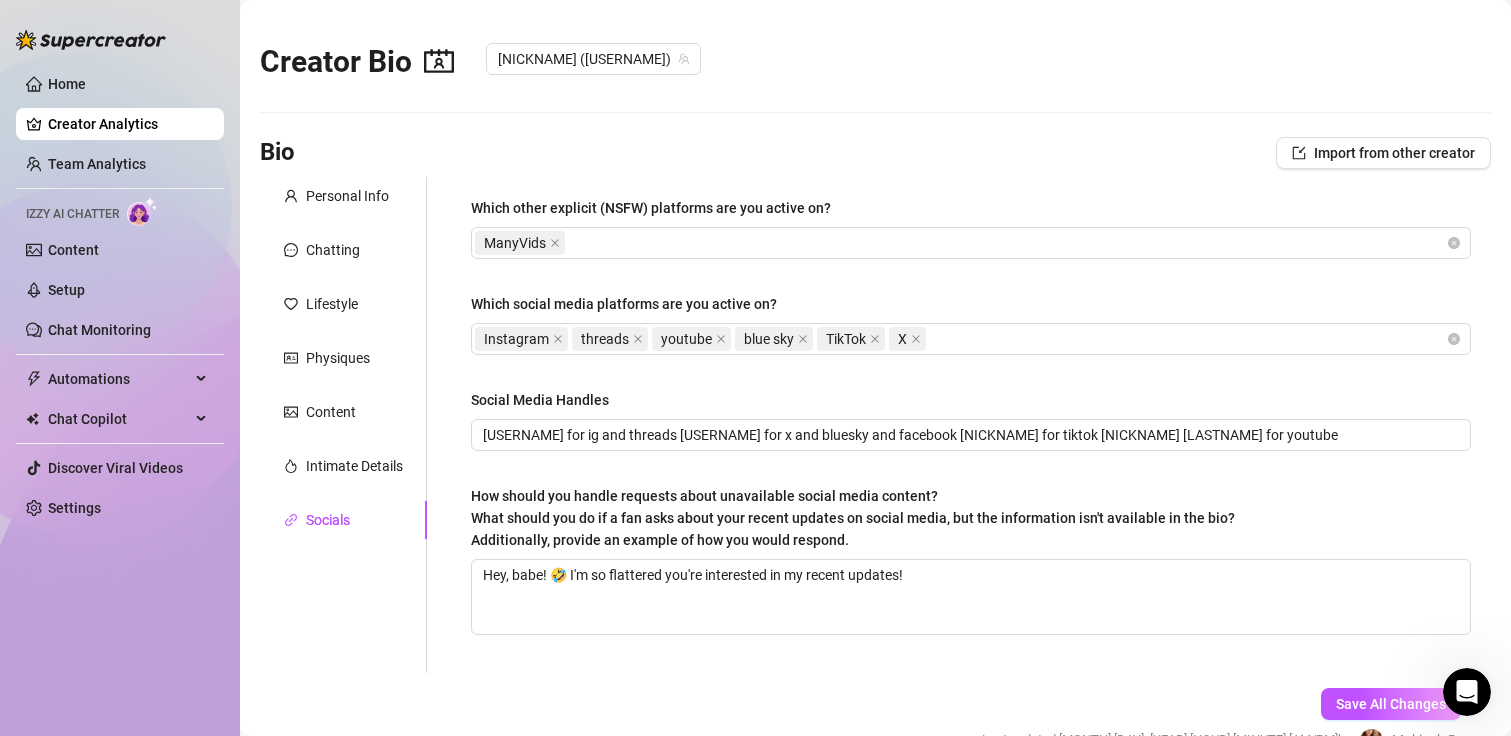type 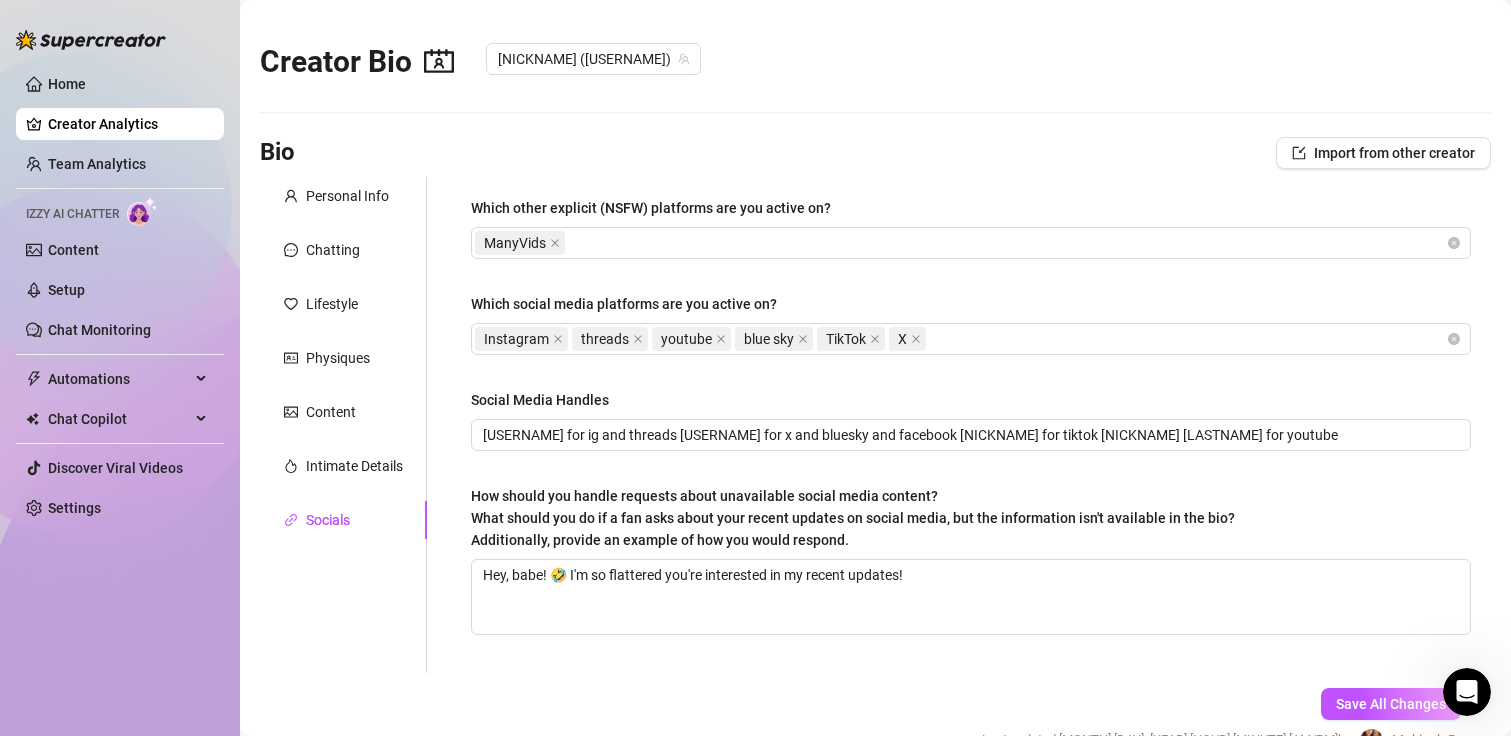 click on "Personal Info Chatting Lifestyle Physiques Content Intimate Details Socials" at bounding box center [343, 425] 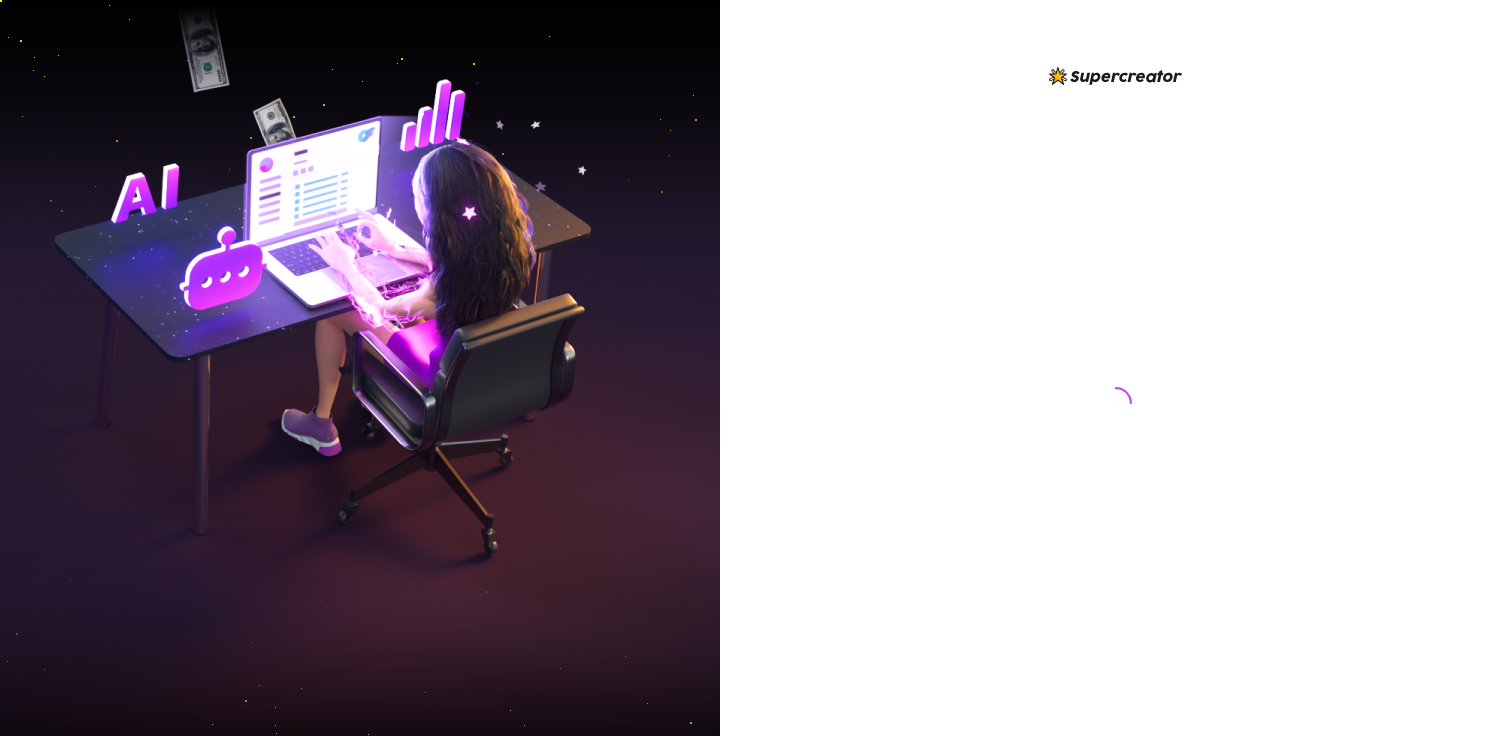 scroll, scrollTop: 0, scrollLeft: 0, axis: both 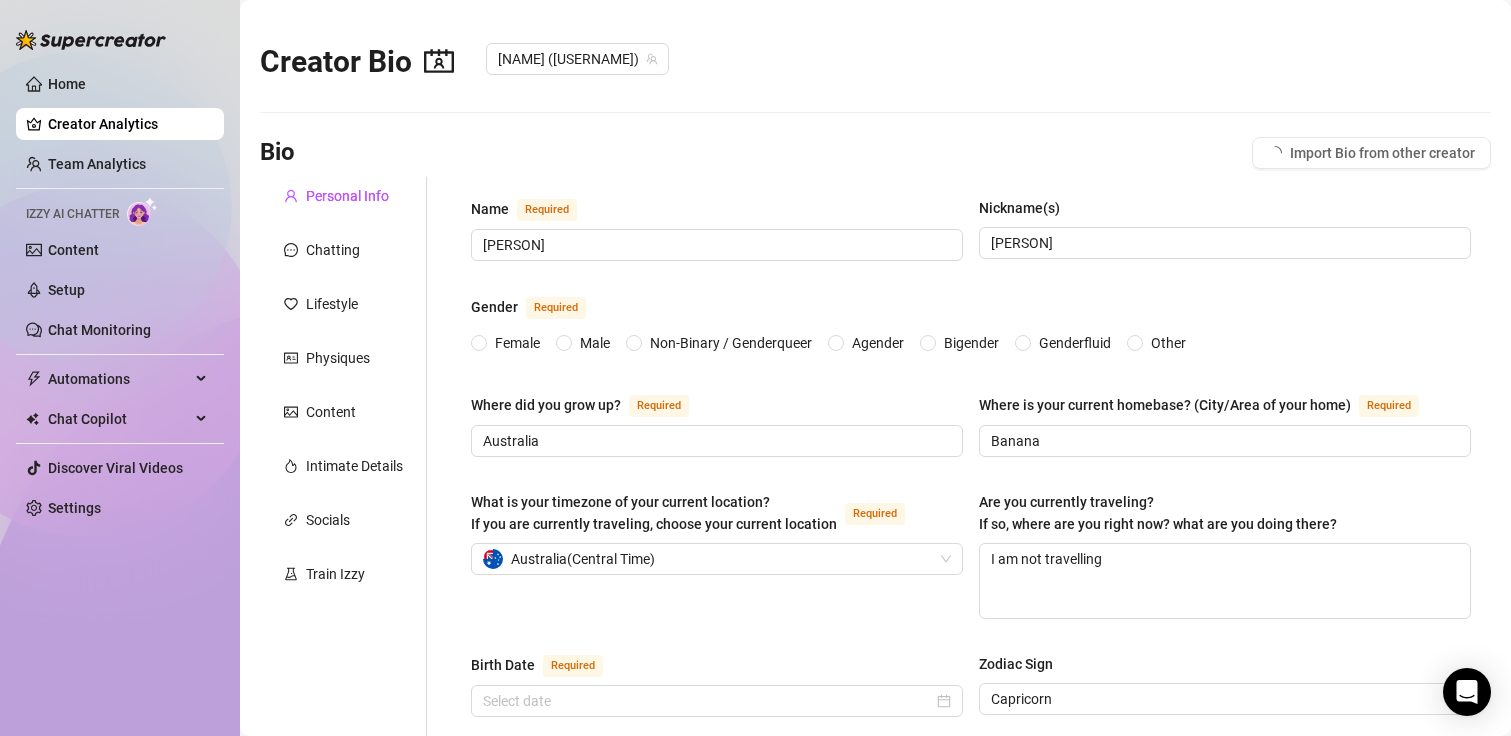 type 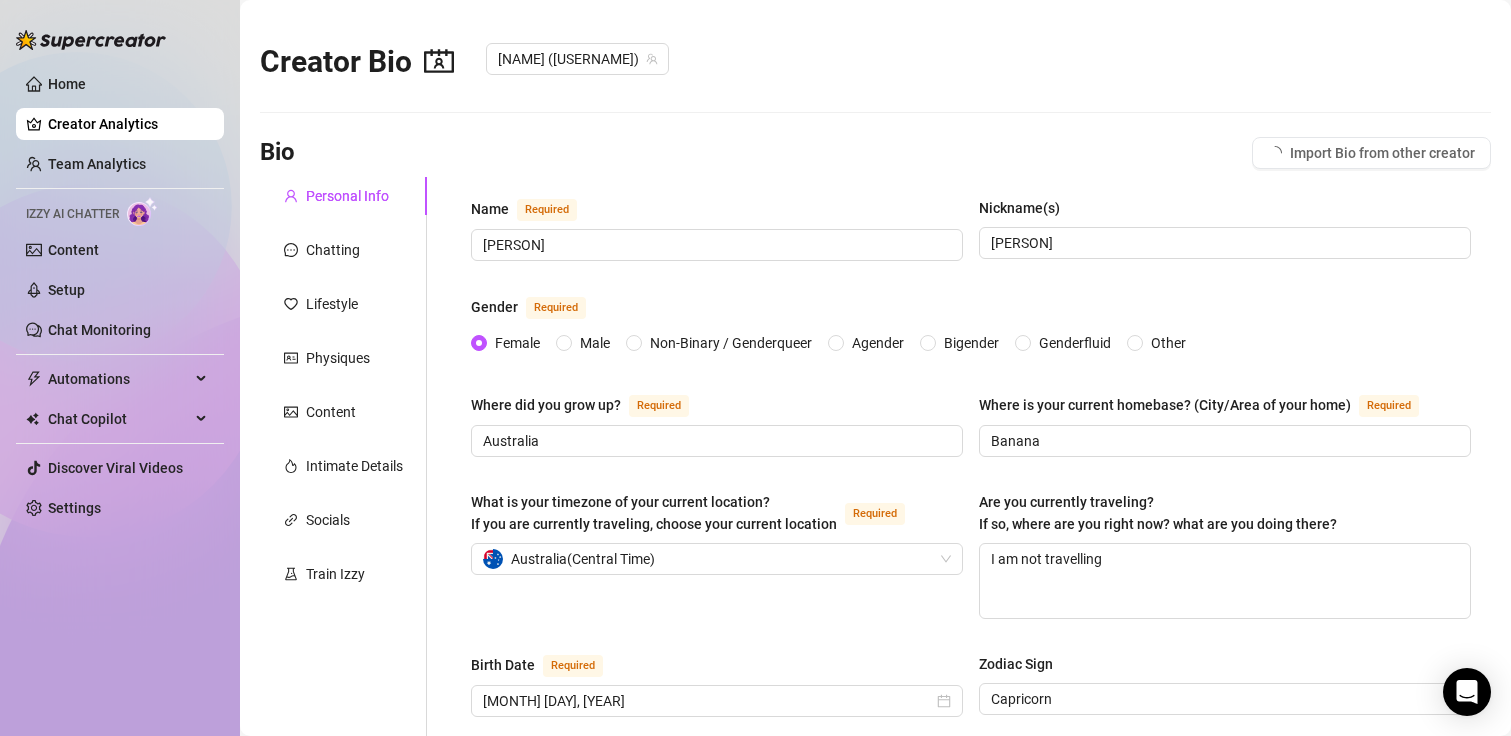 type on "[MONTH] [DAY]th, [YEAR]" 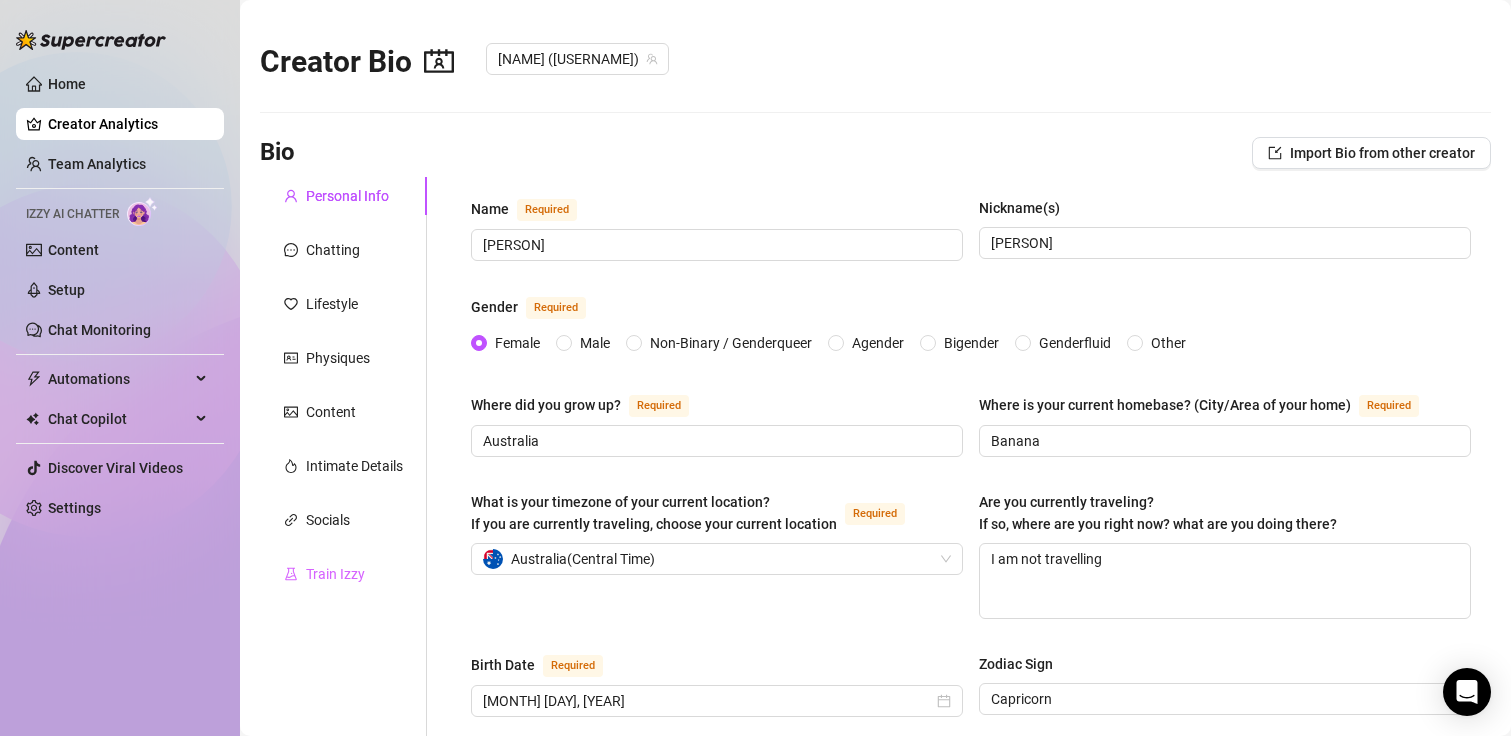 click on "Train Izzy" at bounding box center (343, 574) 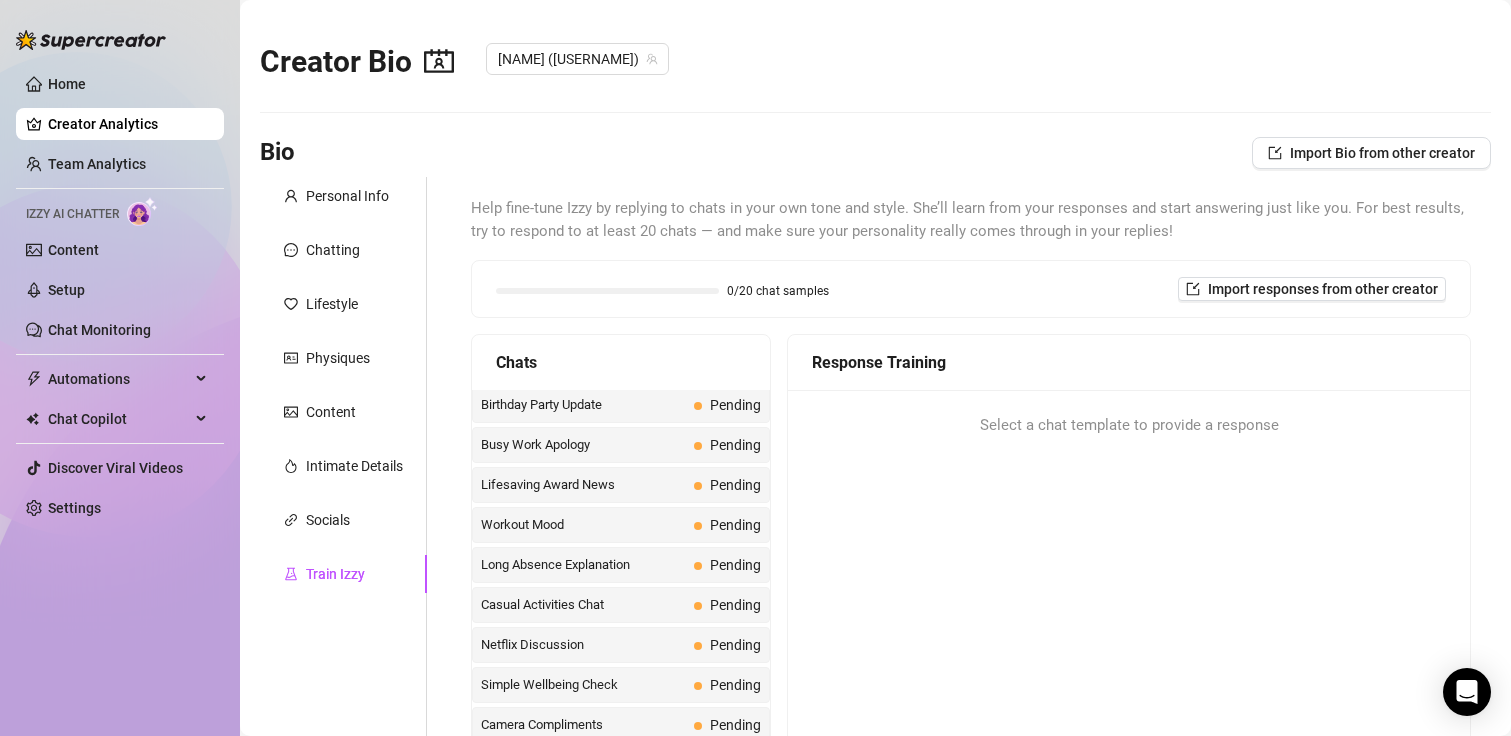 scroll, scrollTop: 1835, scrollLeft: 0, axis: vertical 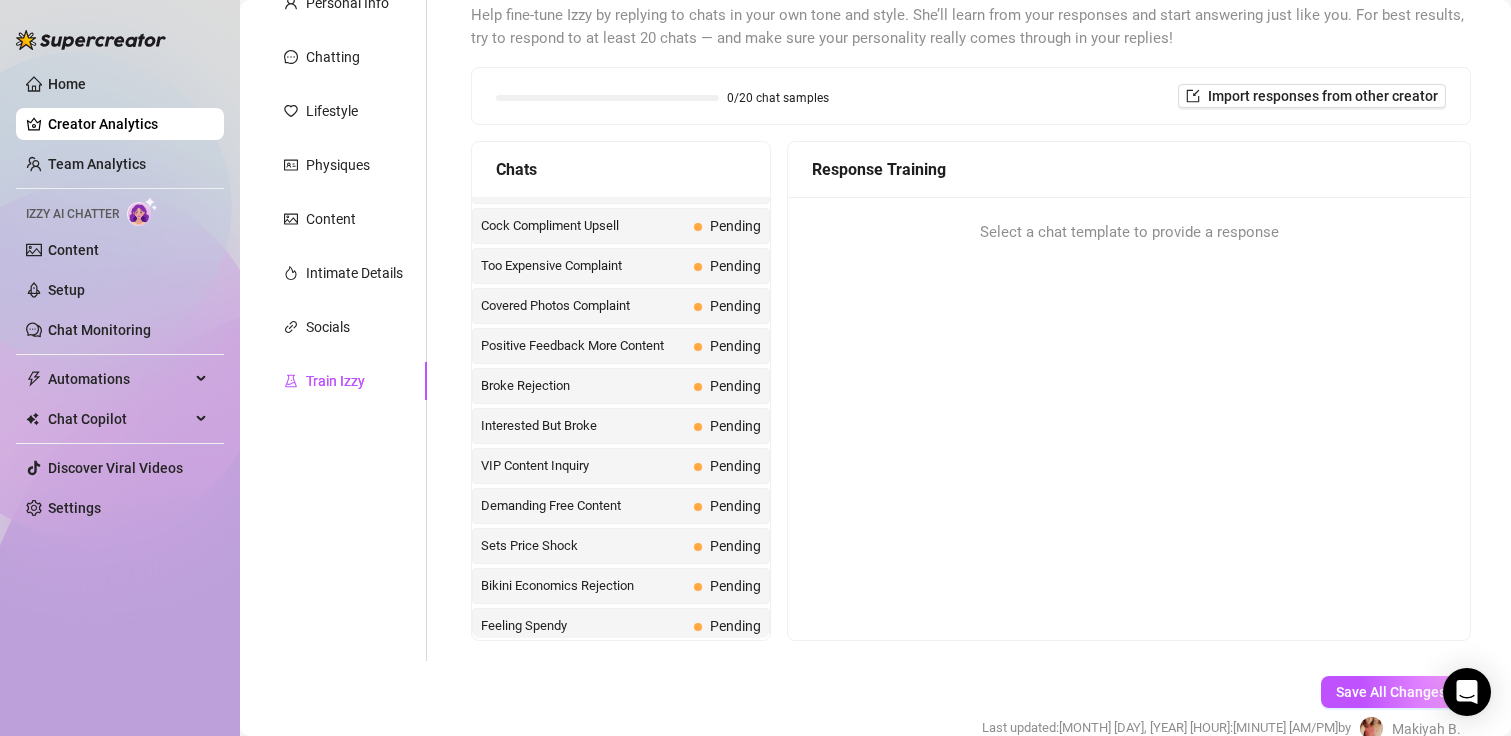 click on "Bikini Economics Rejection" at bounding box center (583, 586) 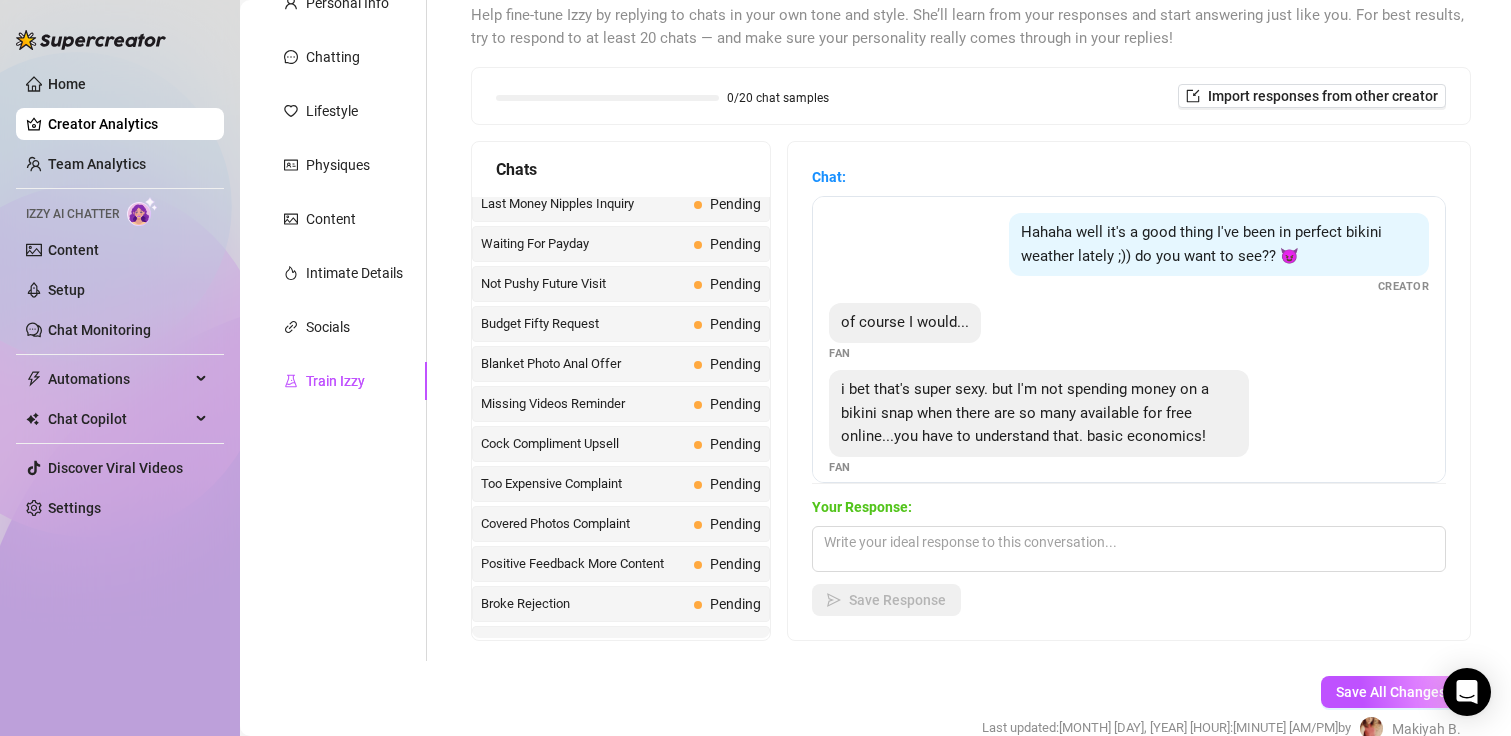 scroll, scrollTop: 0, scrollLeft: 0, axis: both 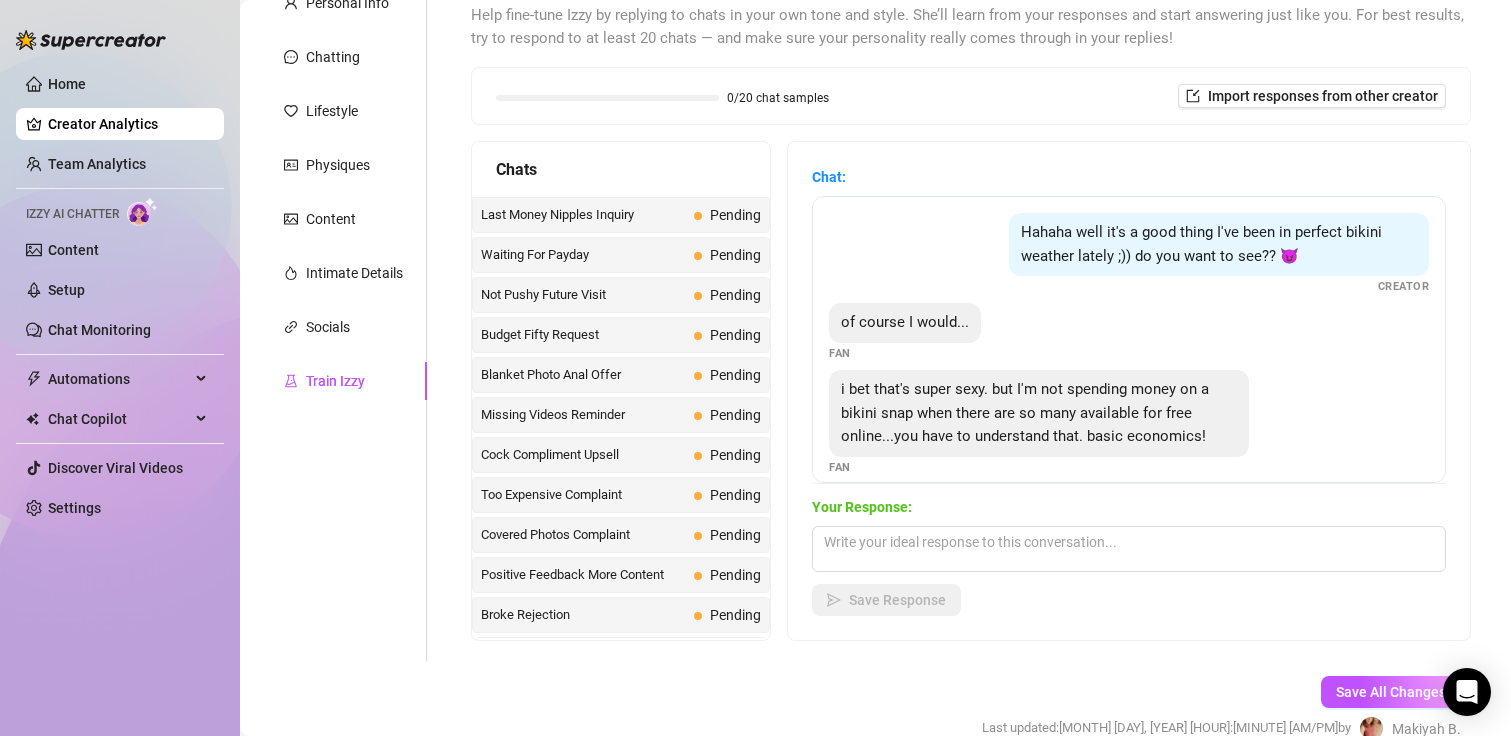 click on "Blanket Photo Anal Offer" at bounding box center [583, 375] 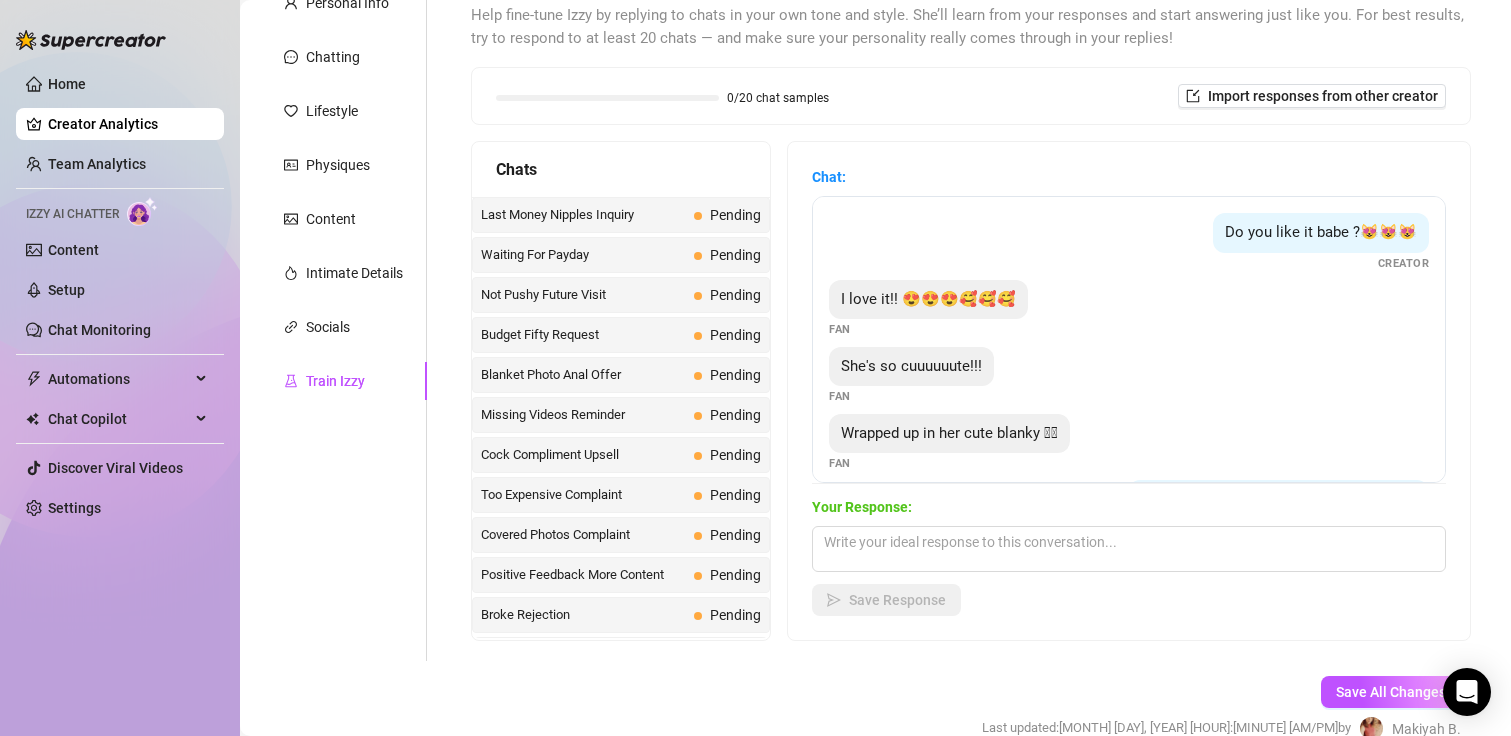 click on "Not Pushy Future Visit" at bounding box center [583, 295] 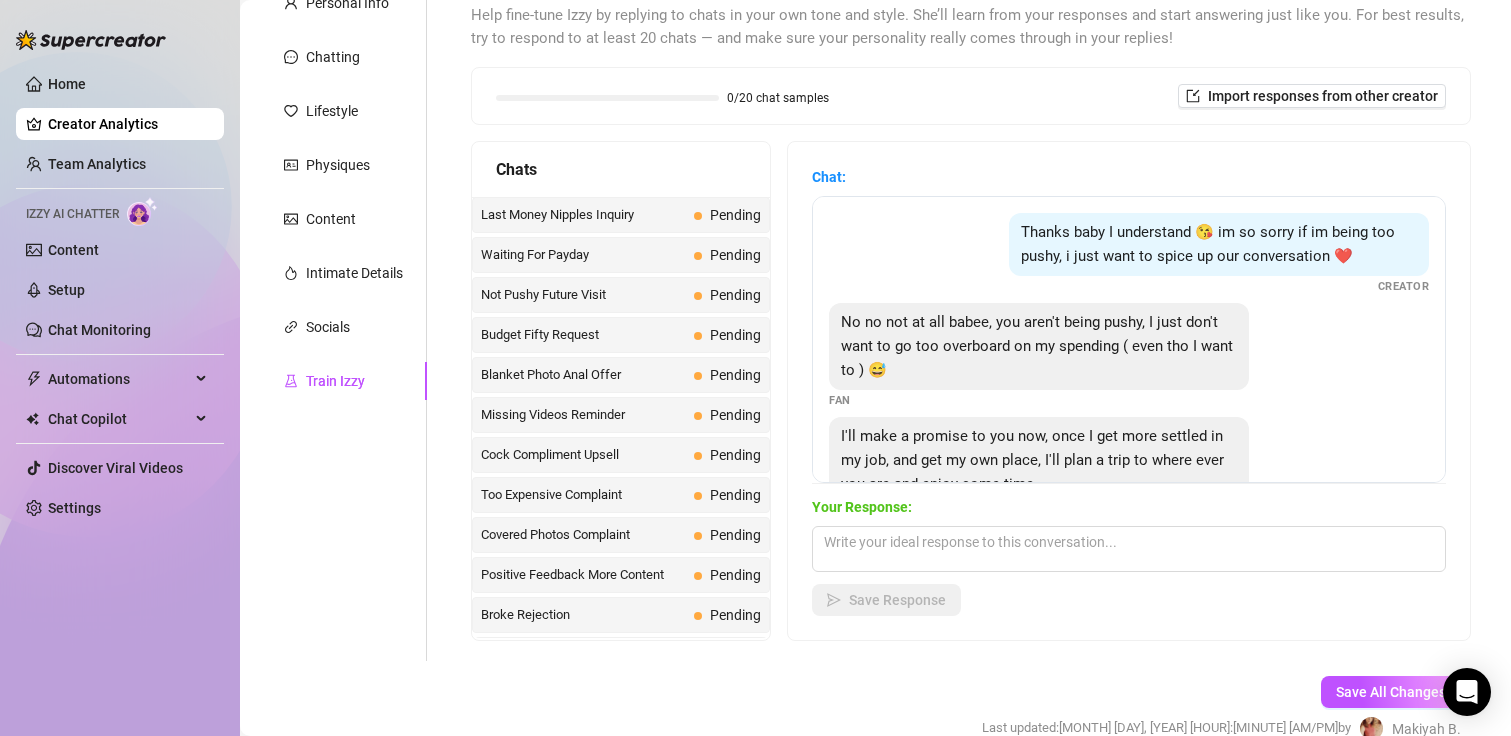 click on "Waiting For Payday" at bounding box center (583, 255) 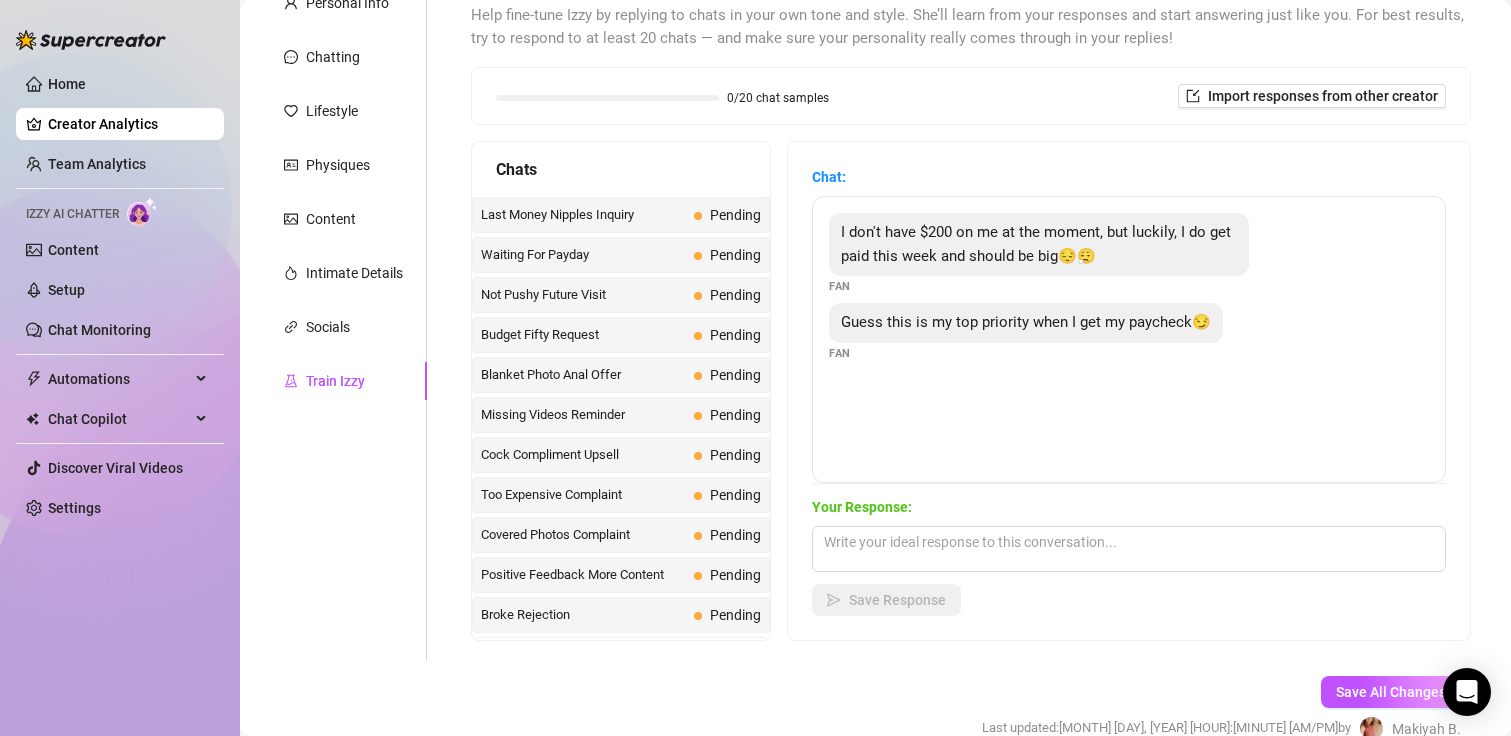 click on "Last Money Nipples Inquiry" at bounding box center (583, 215) 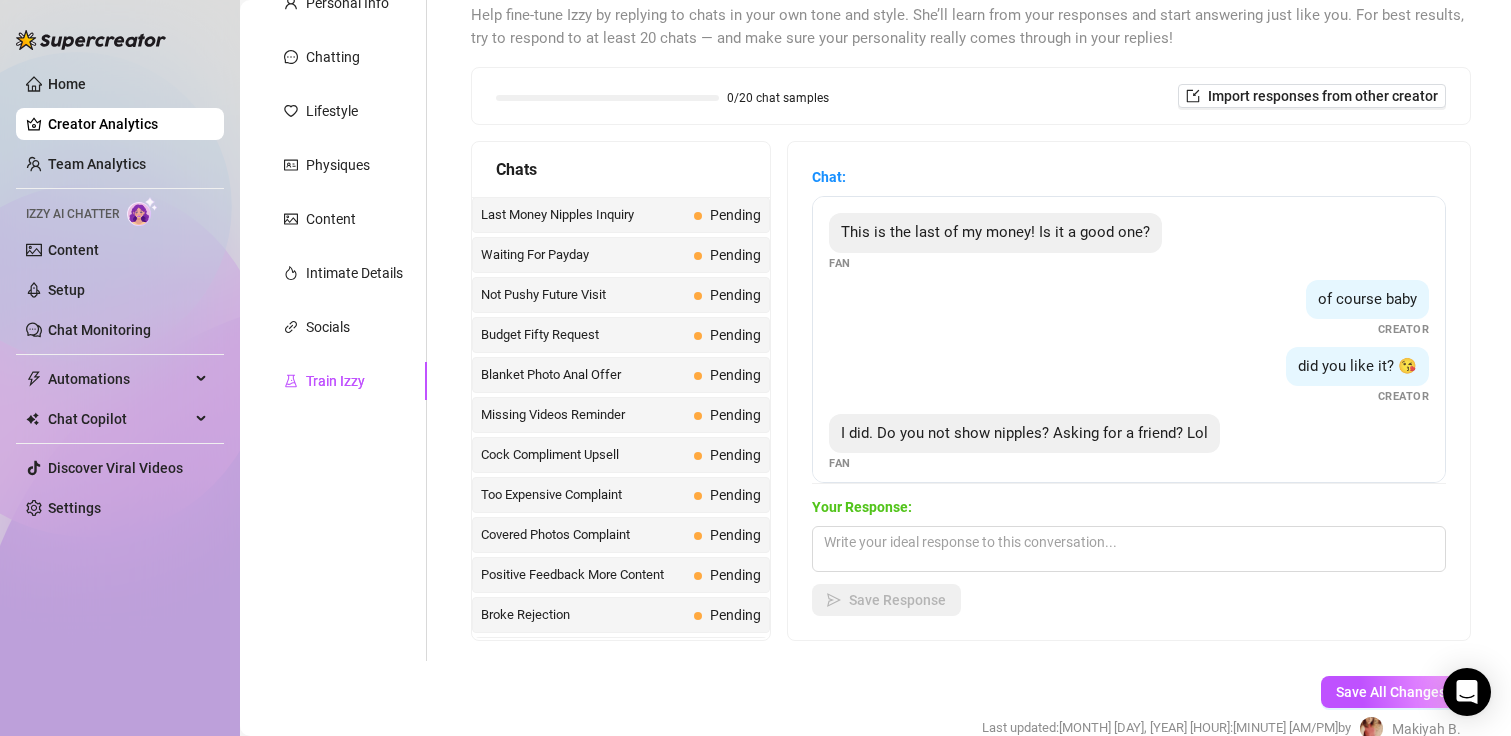 click on "Waiting For Payday" at bounding box center [583, 255] 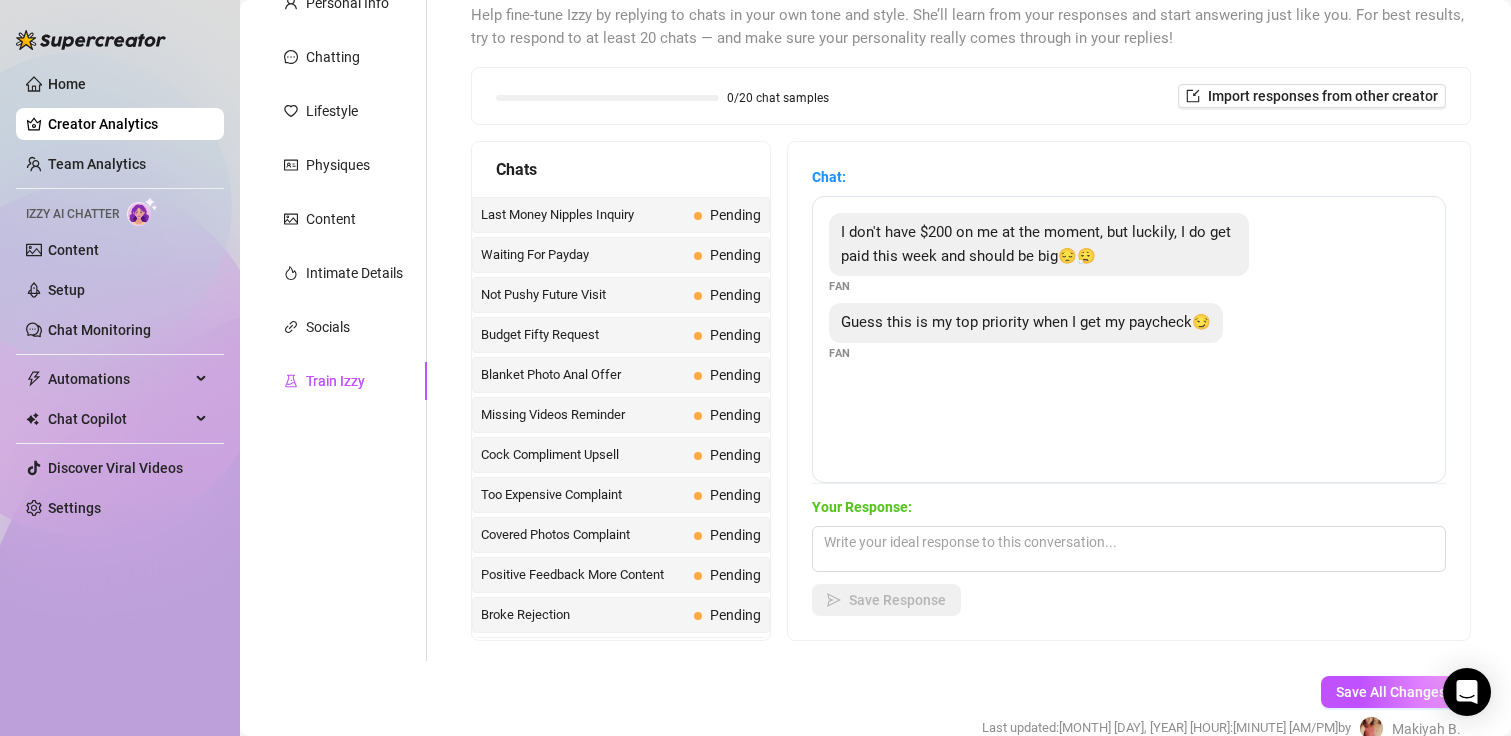 click on "Not Pushy Future Visit" at bounding box center [583, 295] 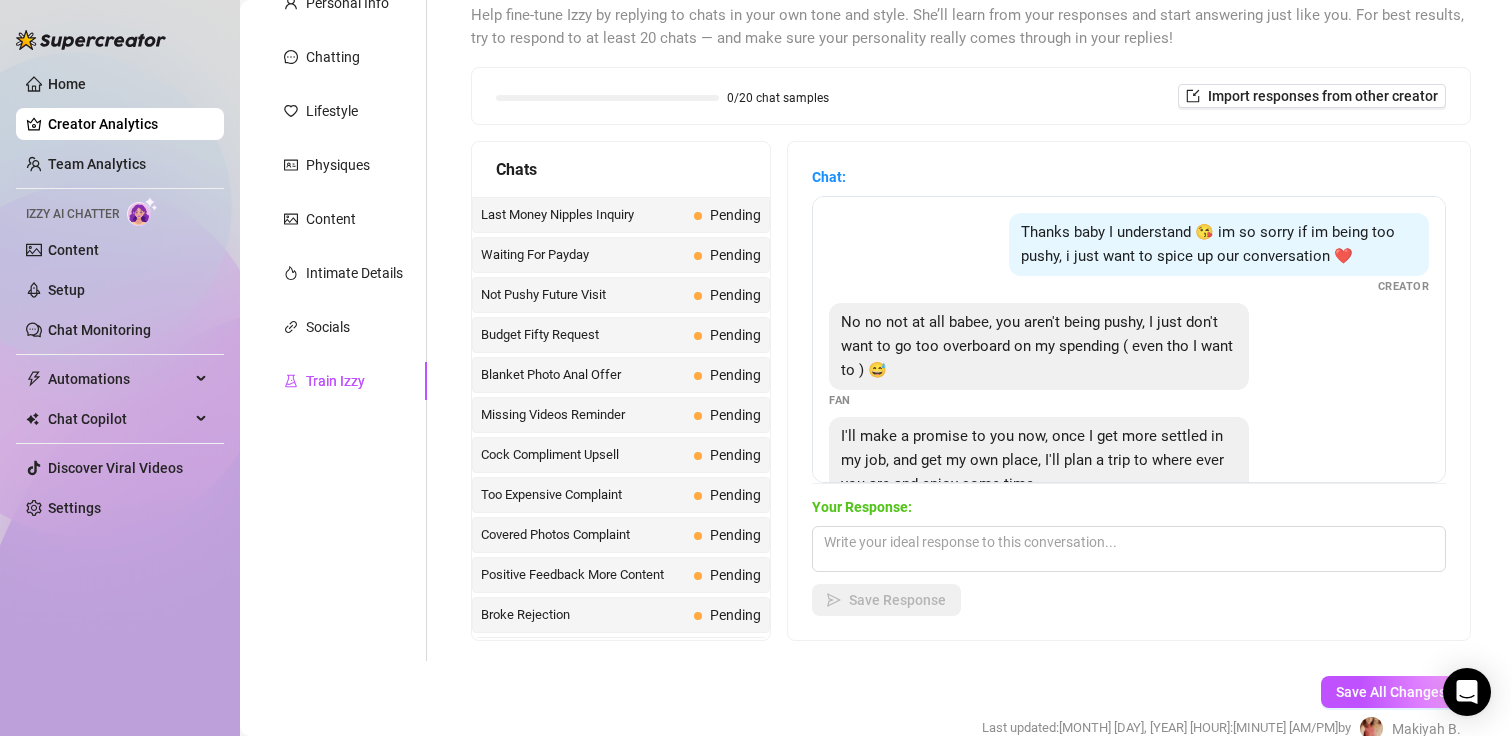 click on "Blanket Photo Anal Offer" at bounding box center (583, 375) 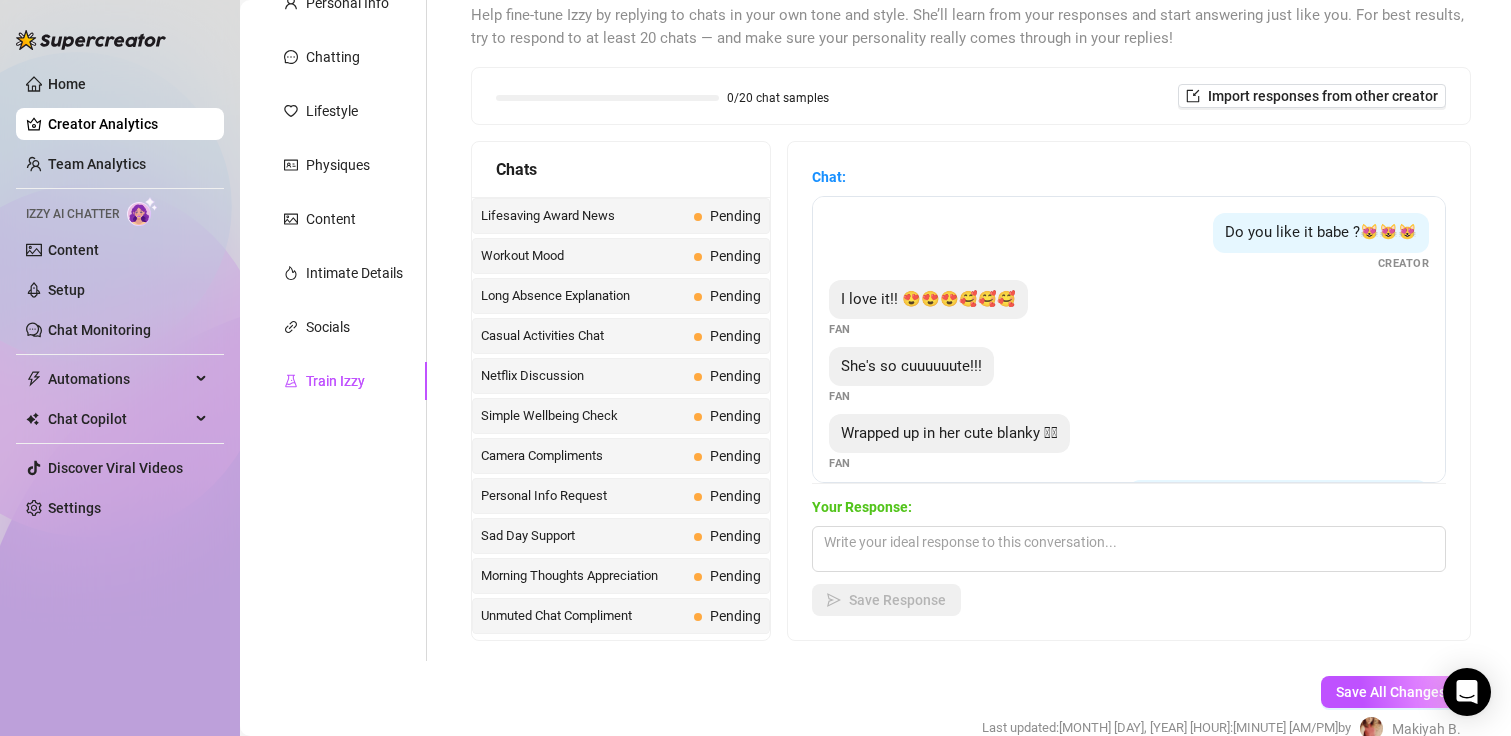 scroll, scrollTop: 1835, scrollLeft: 0, axis: vertical 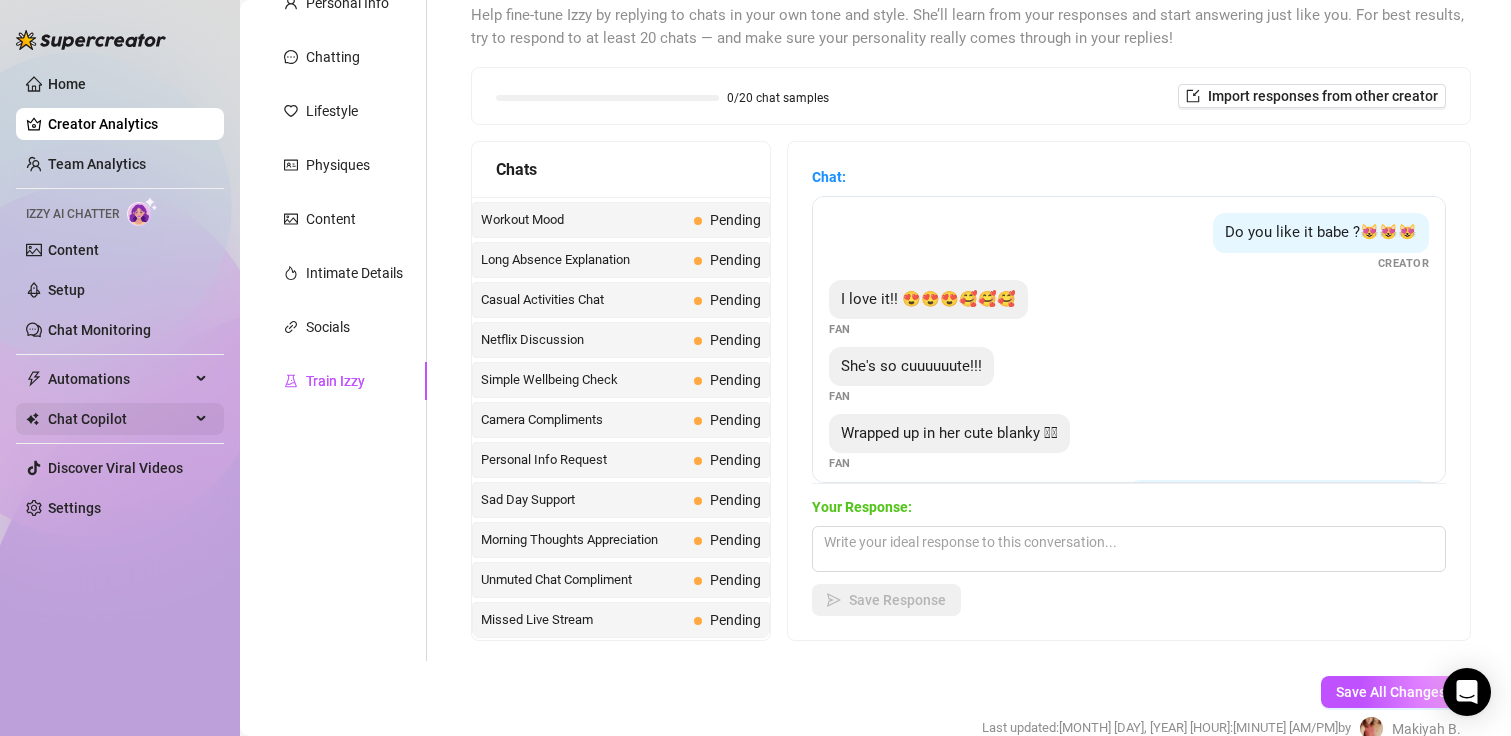 click on "Chat Copilot" at bounding box center [119, 419] 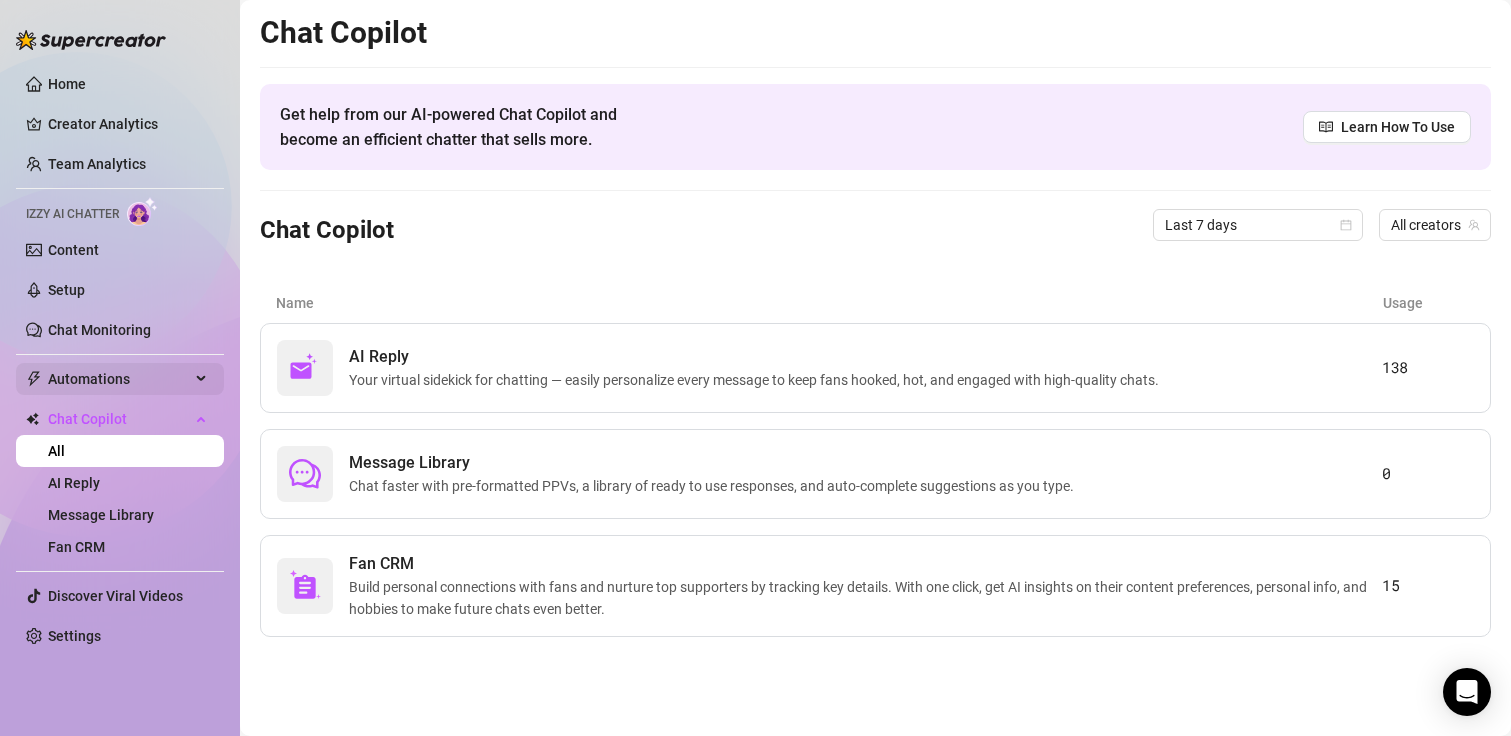 click on "Automations" at bounding box center [119, 379] 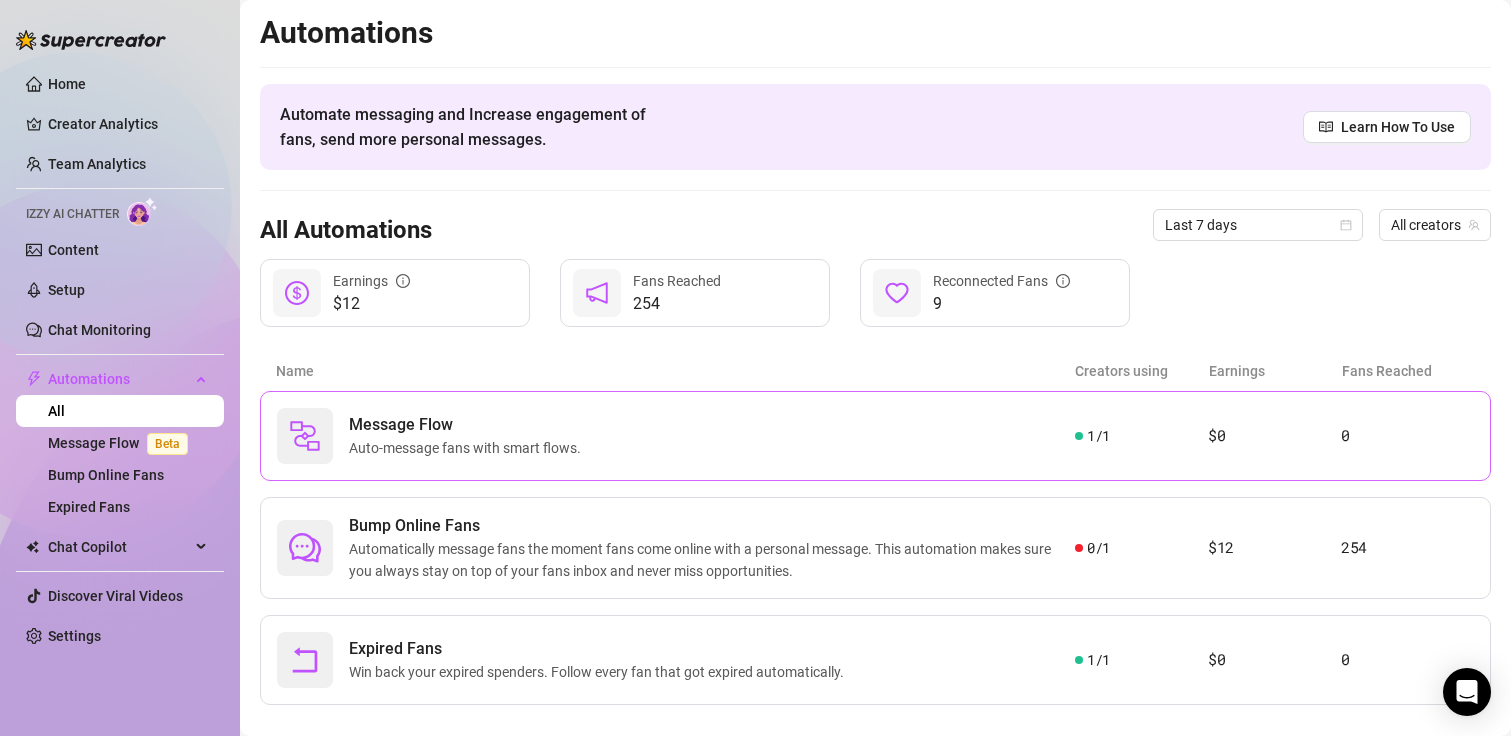 scroll, scrollTop: 29, scrollLeft: 0, axis: vertical 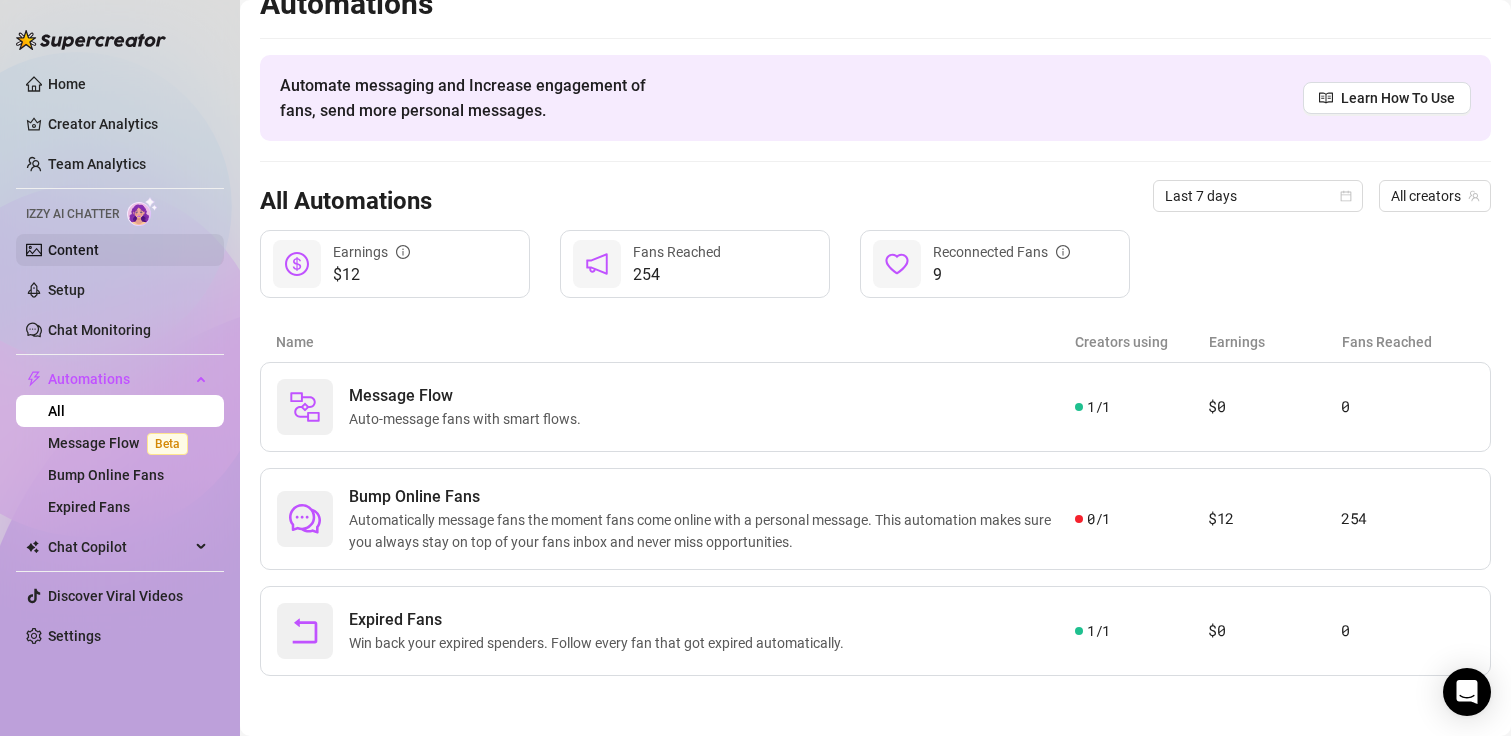 click on "Content" at bounding box center [73, 250] 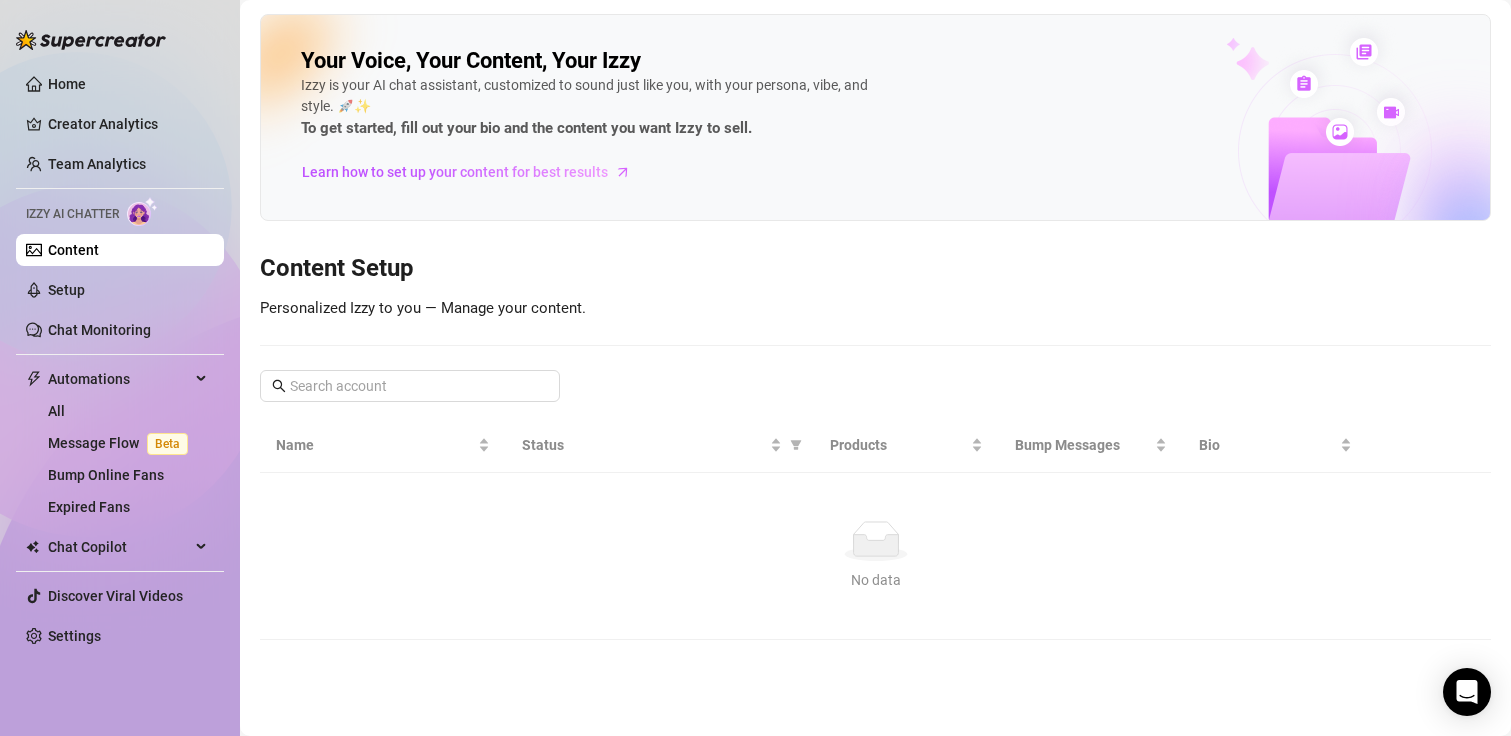 scroll, scrollTop: 0, scrollLeft: 0, axis: both 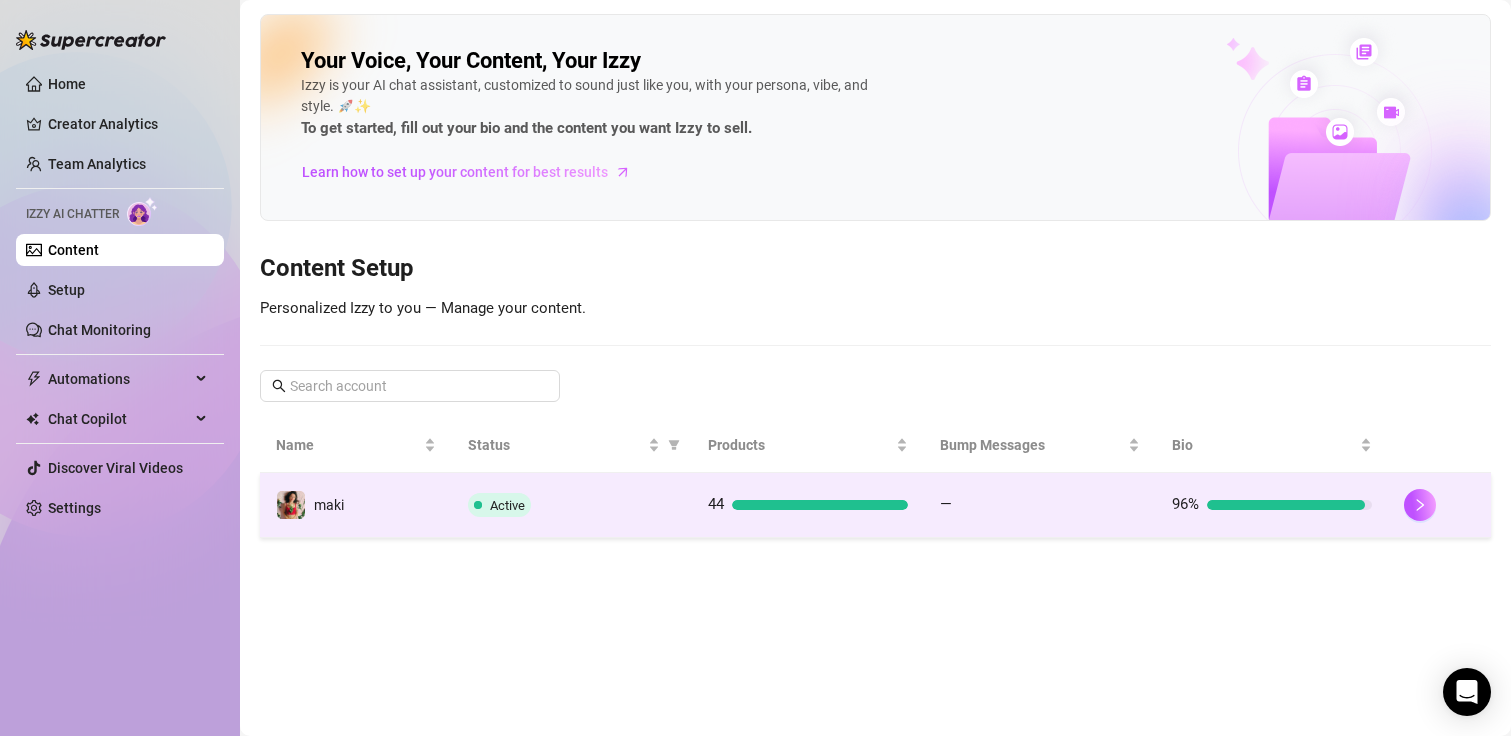click at bounding box center (1439, 505) 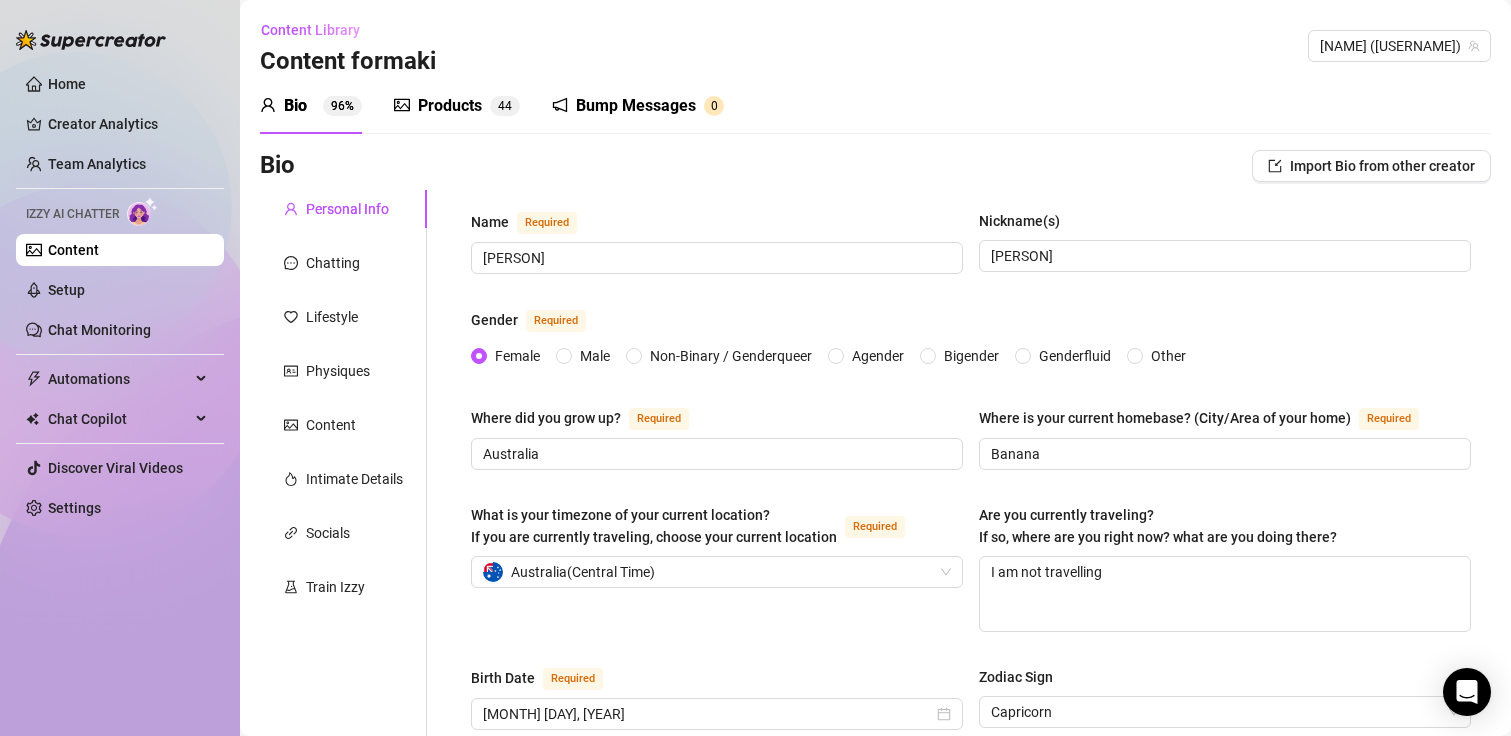 click on "Products" at bounding box center [450, 106] 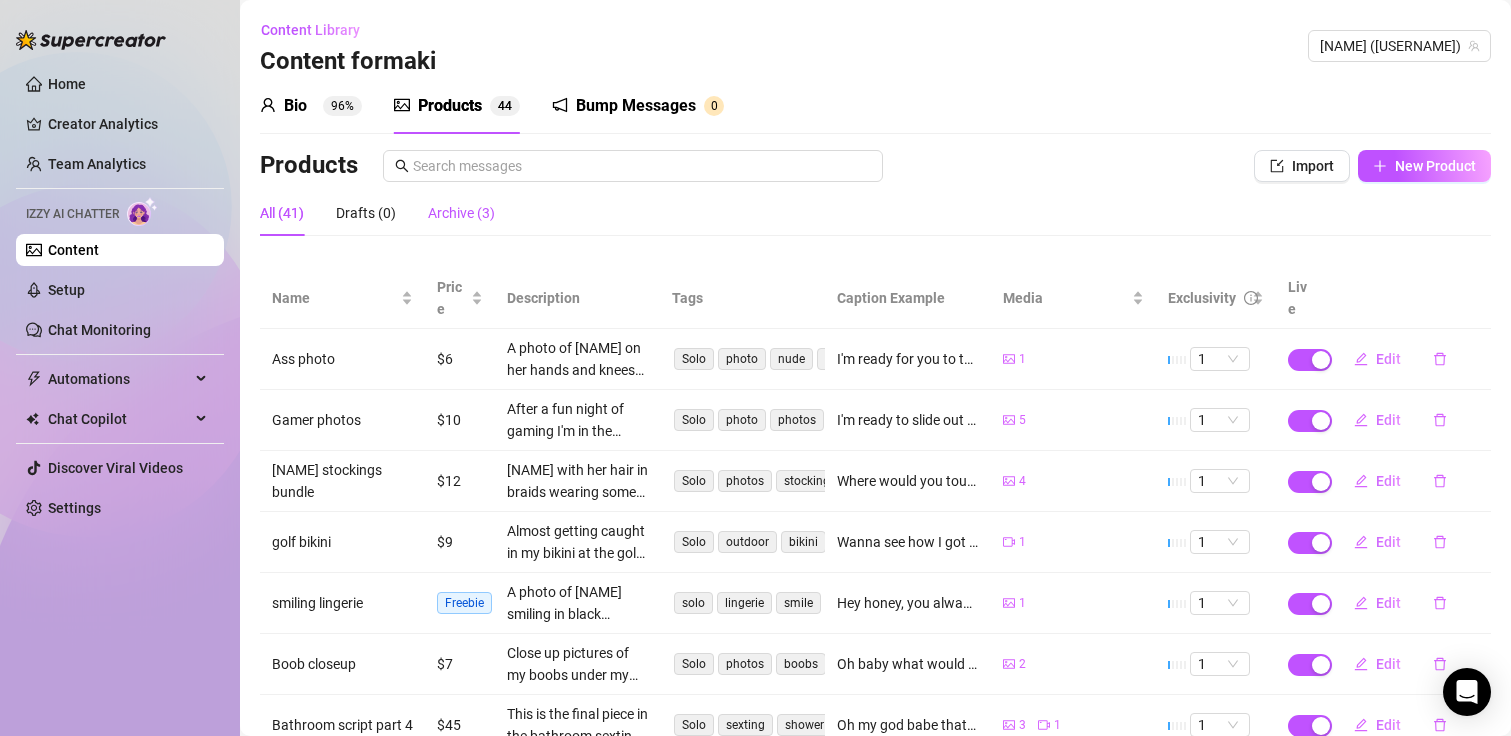 click on "Archive (3)" at bounding box center (461, 213) 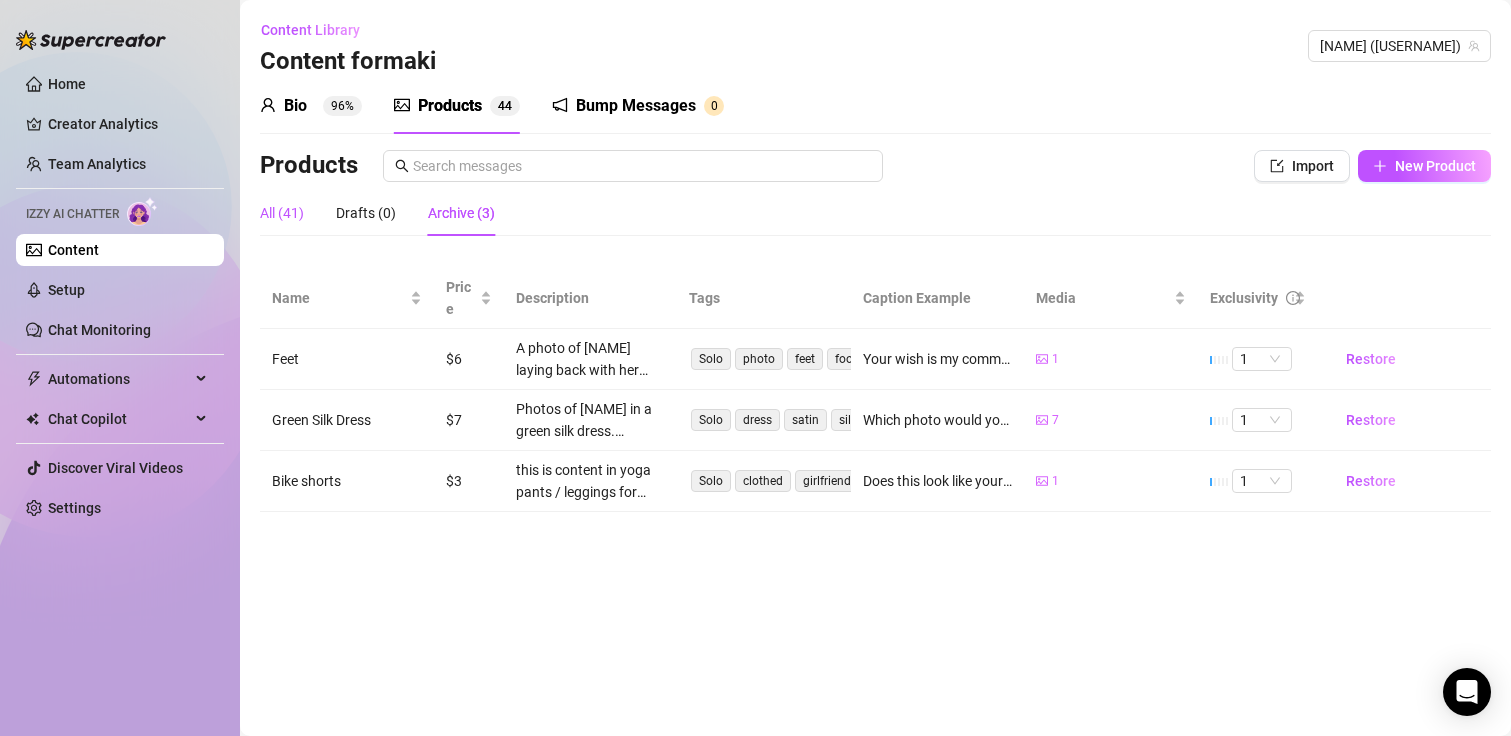 click on "All (41)" at bounding box center [282, 213] 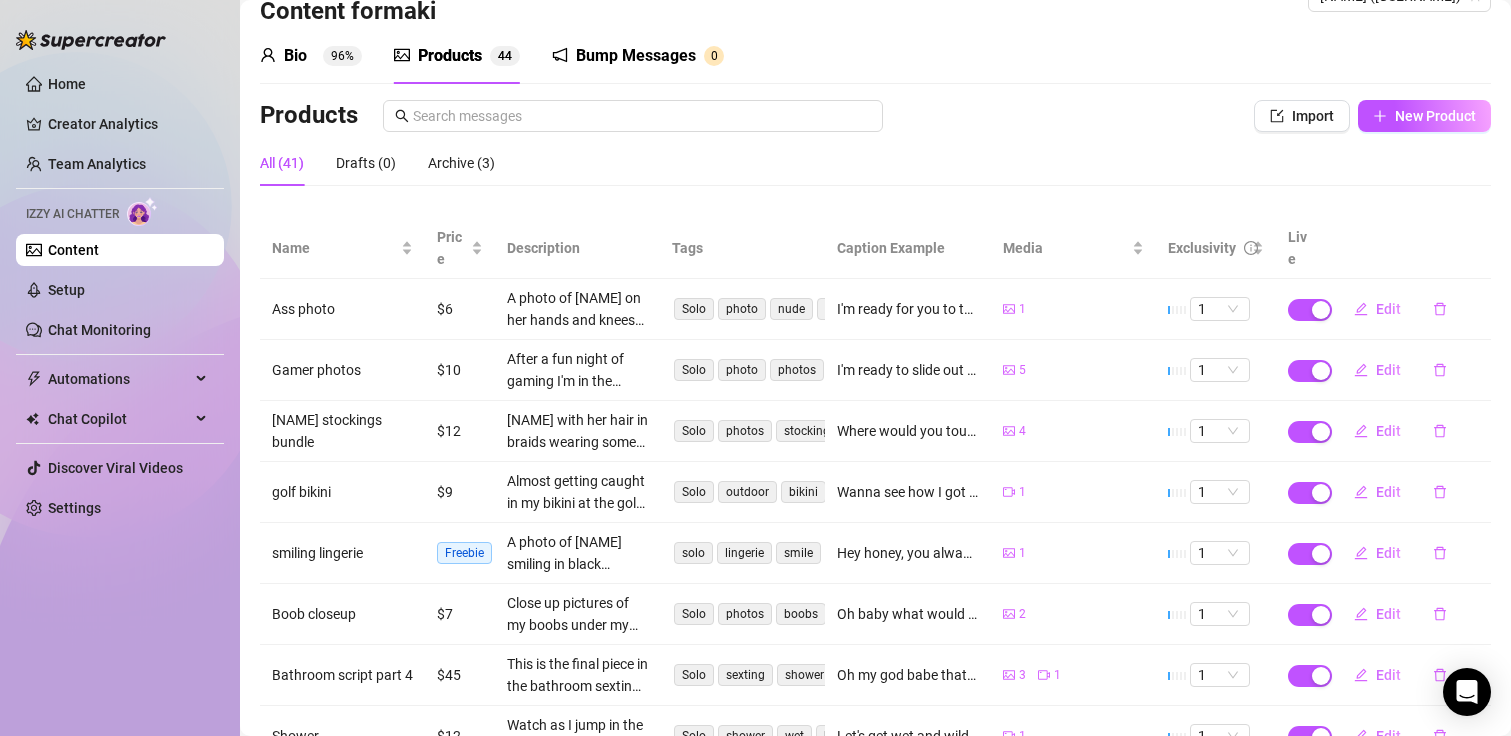 scroll, scrollTop: 100, scrollLeft: 0, axis: vertical 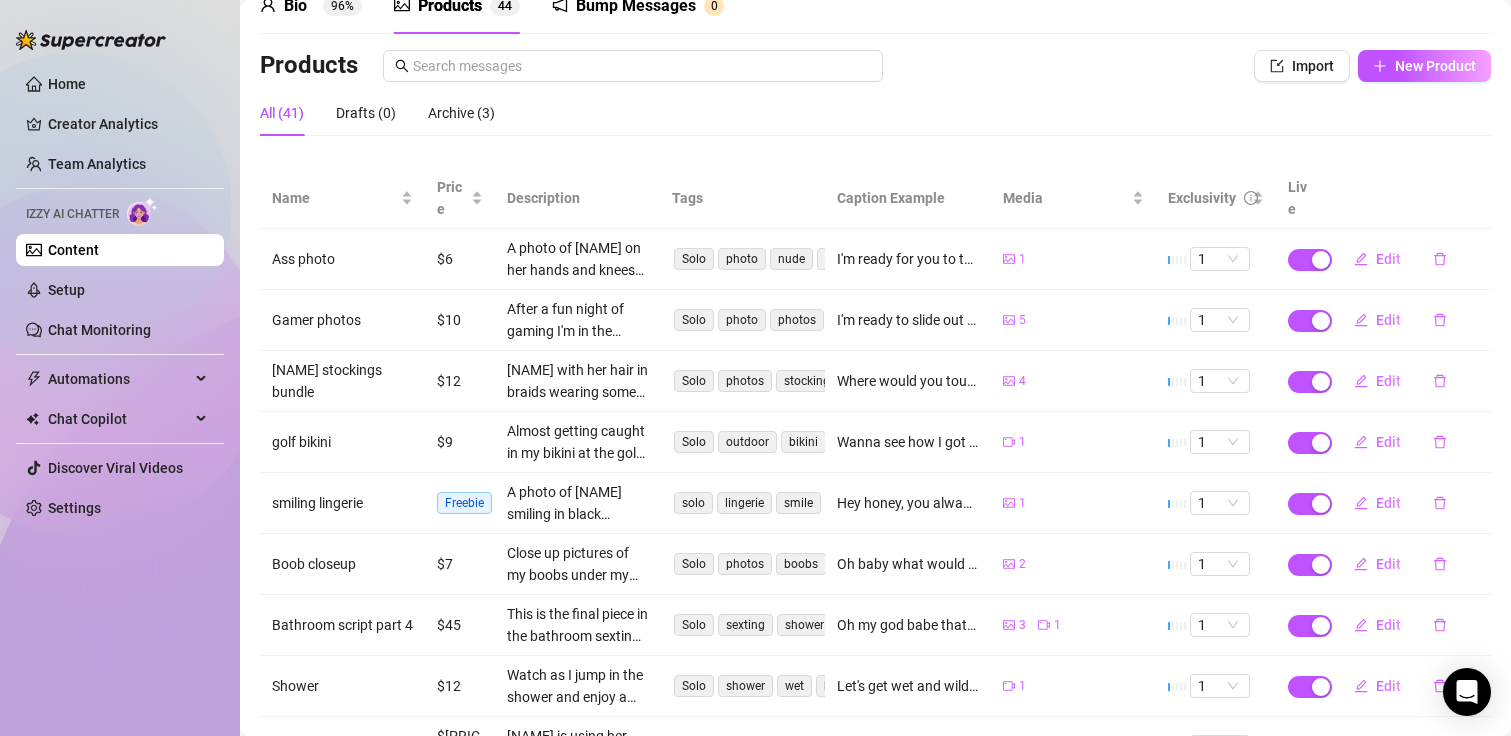 click on "Bump Messages" at bounding box center (636, 6) 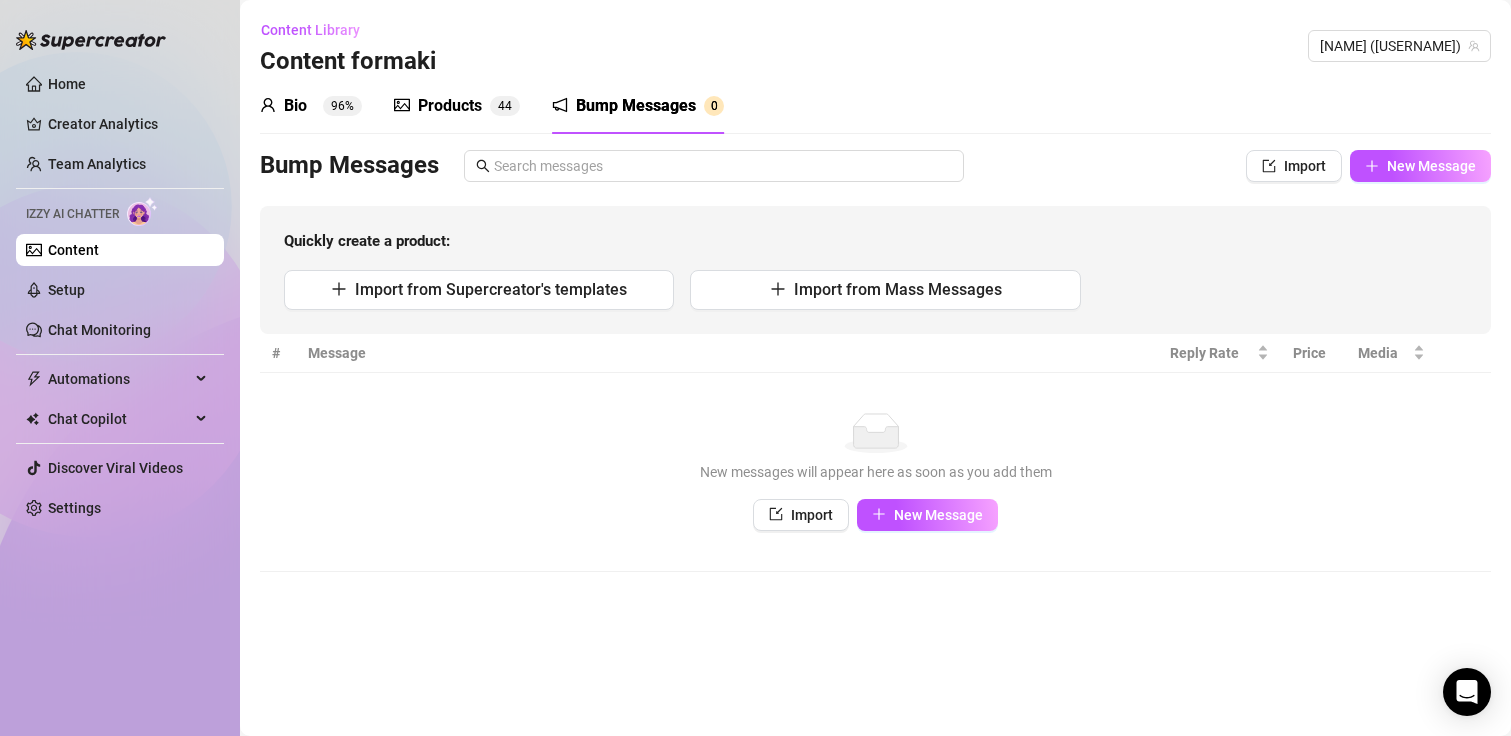 scroll, scrollTop: 0, scrollLeft: 0, axis: both 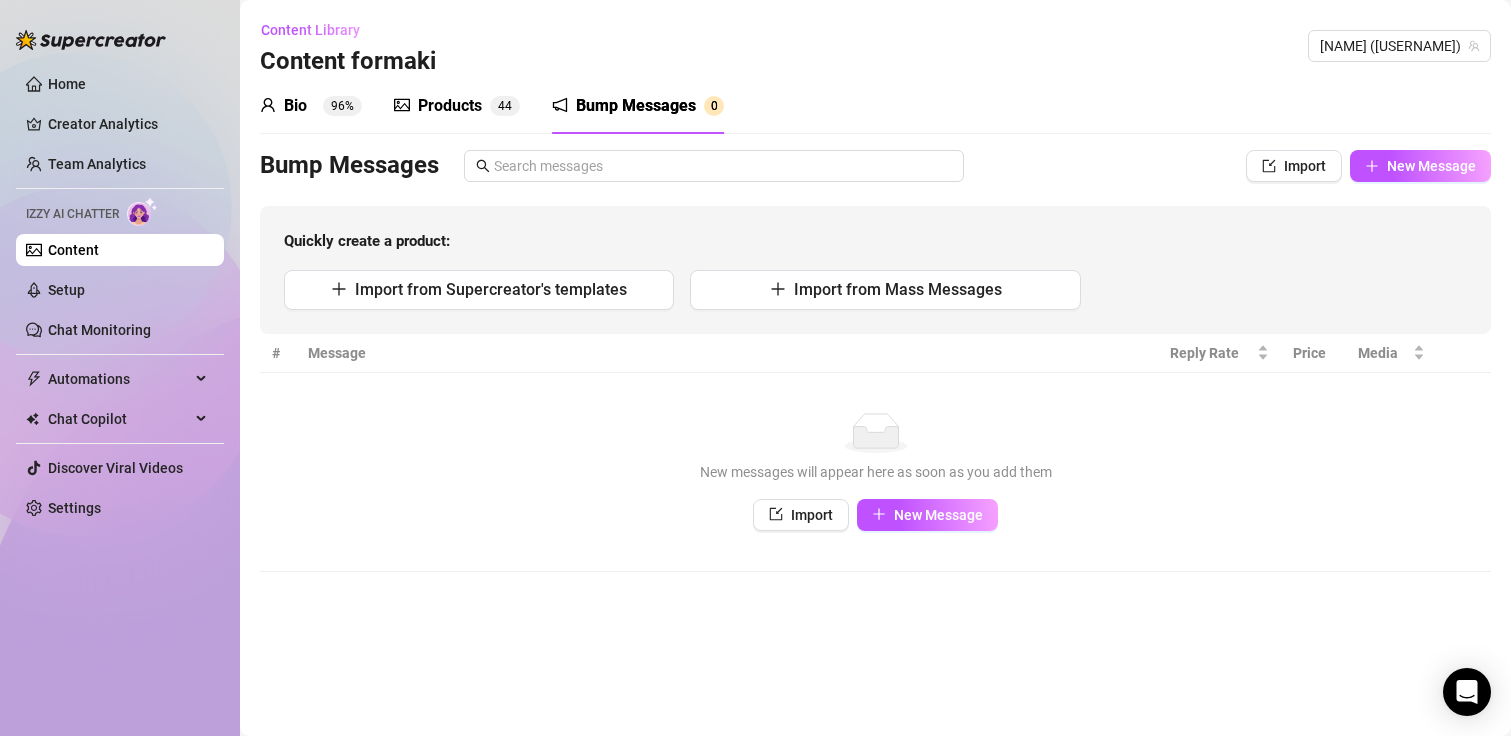 click on "Bio   96%" at bounding box center (311, 106) 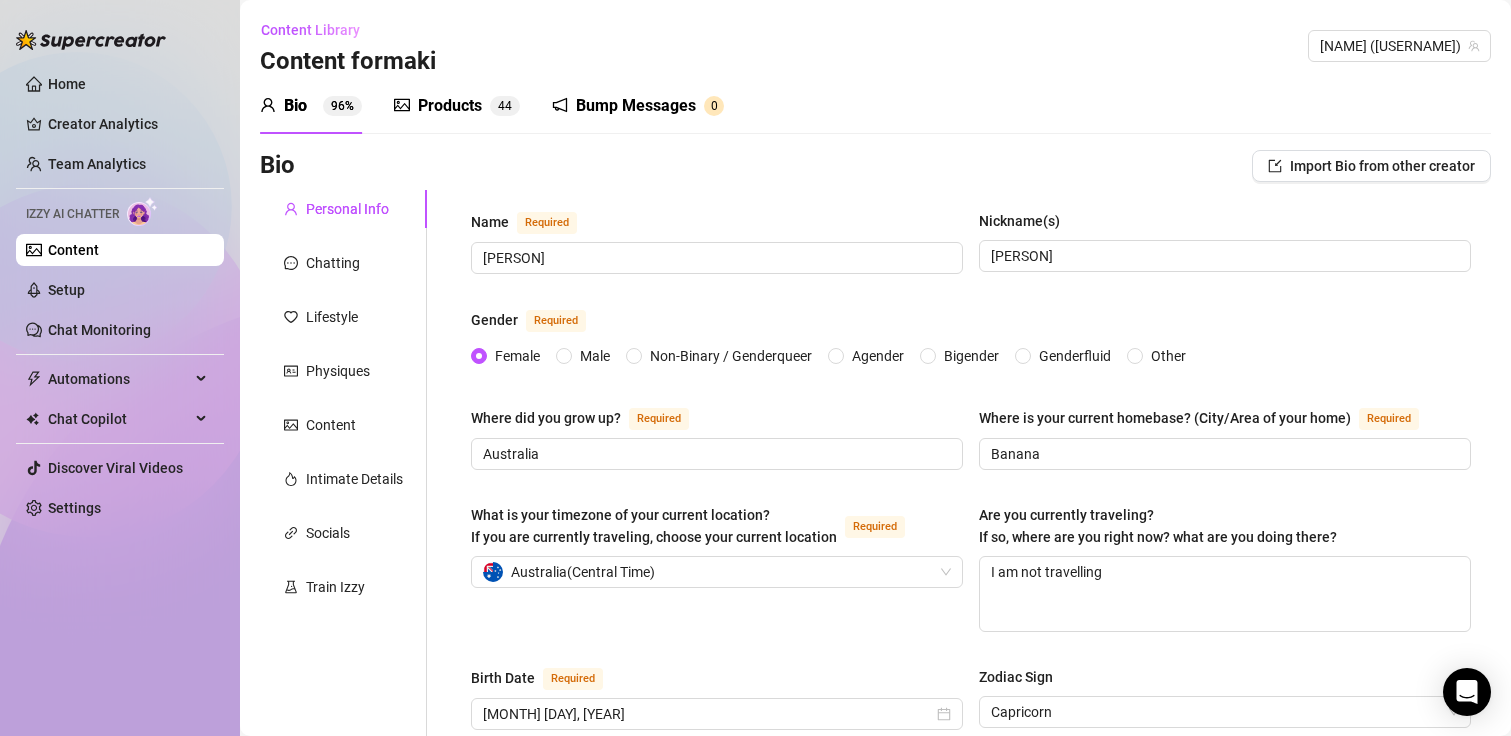 click on "4 4" at bounding box center (505, 106) 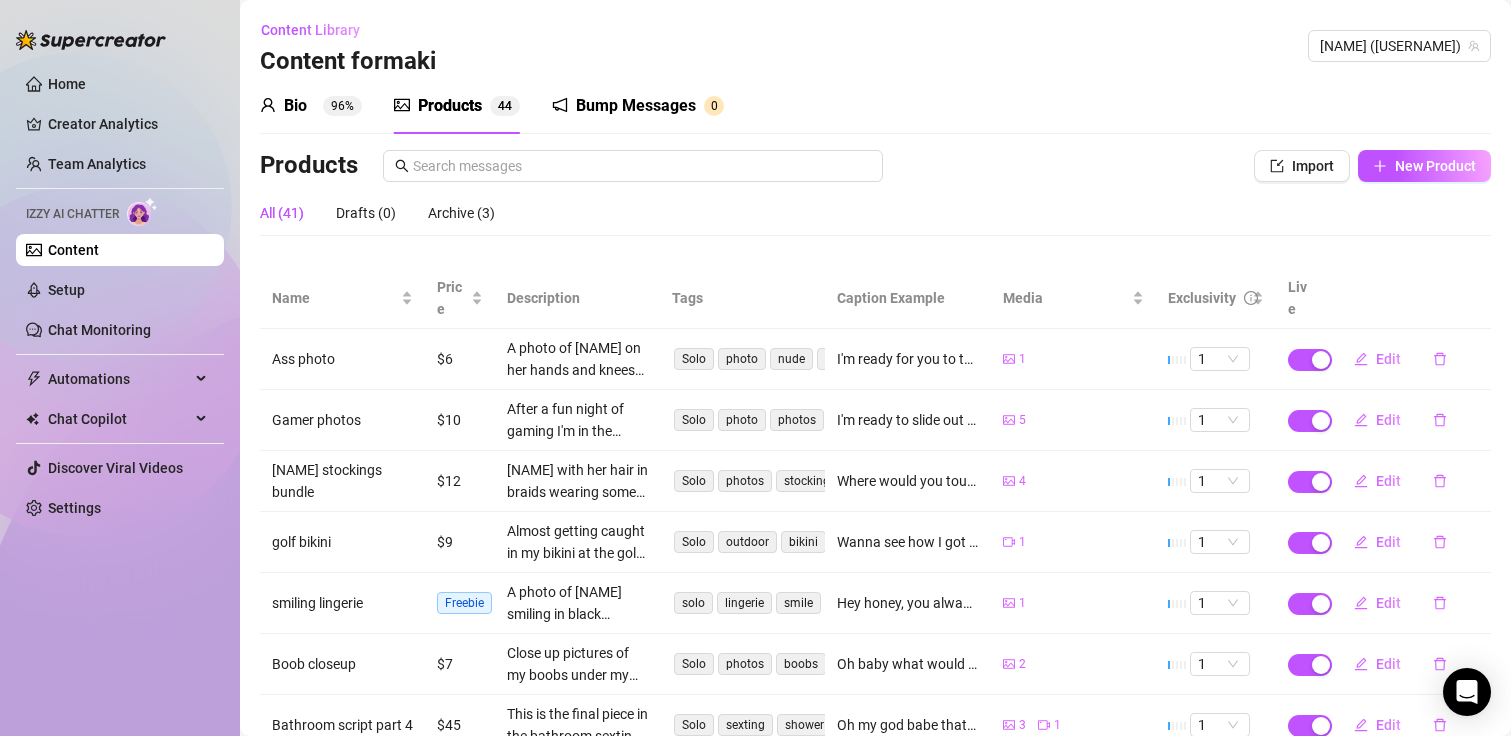 type 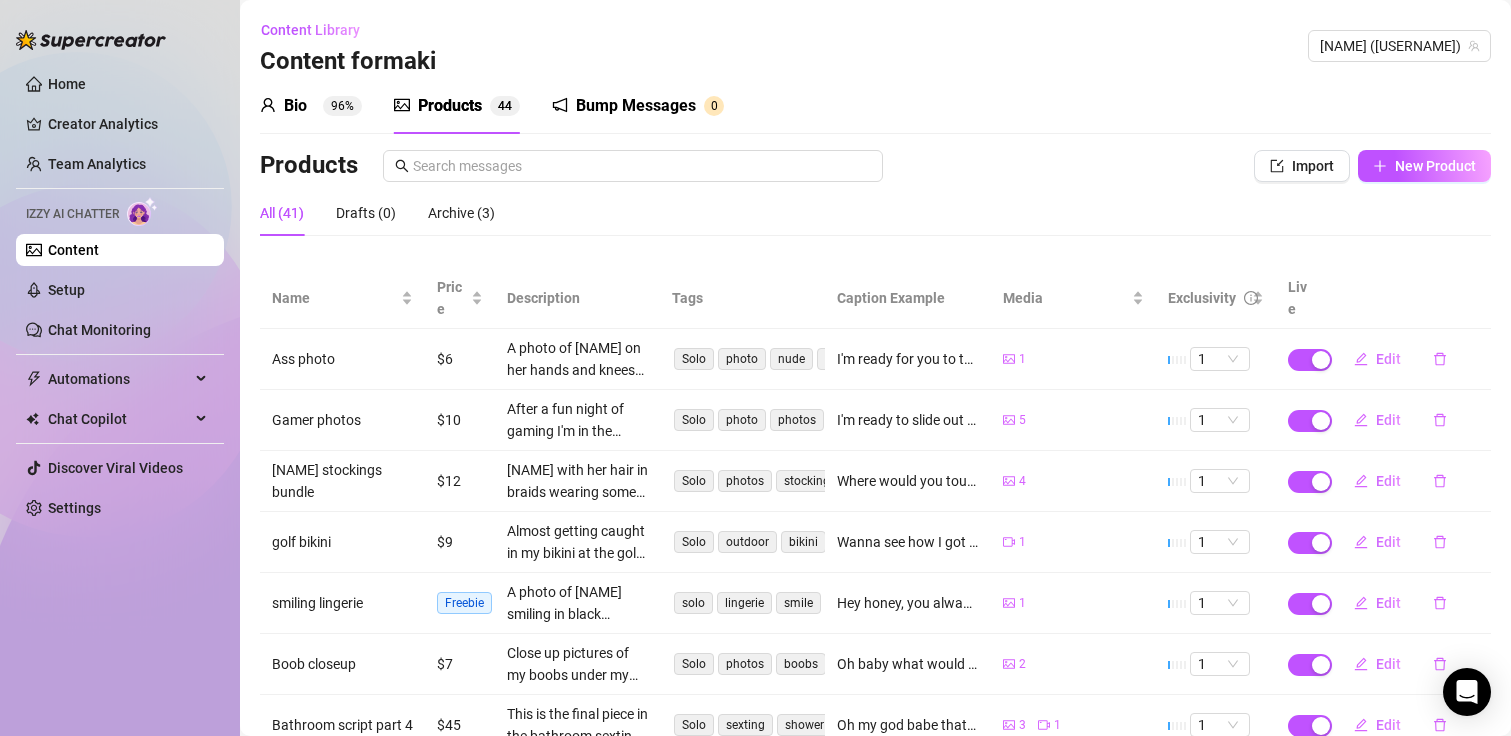 click on "Bump Messages" at bounding box center (636, 106) 